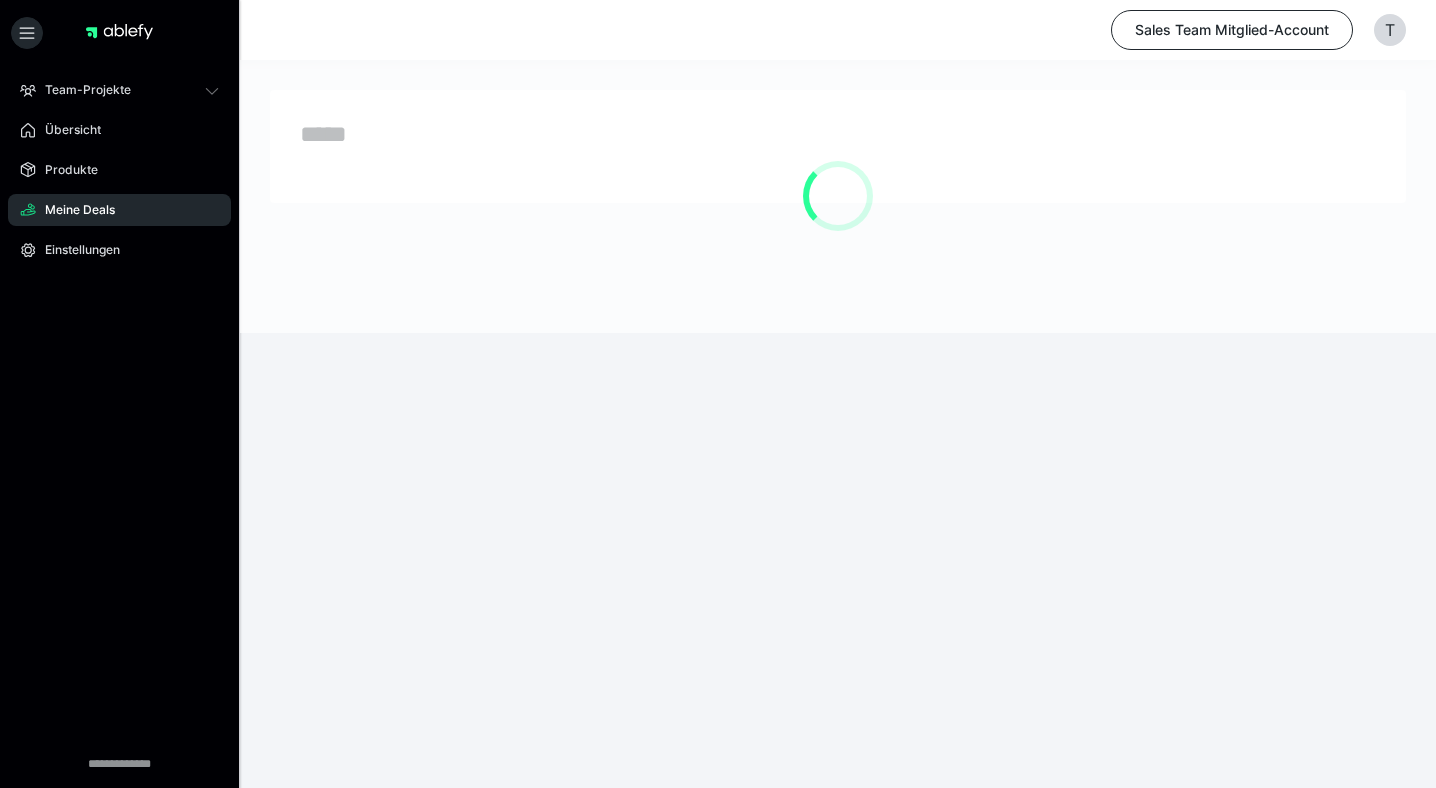 scroll, scrollTop: 0, scrollLeft: 0, axis: both 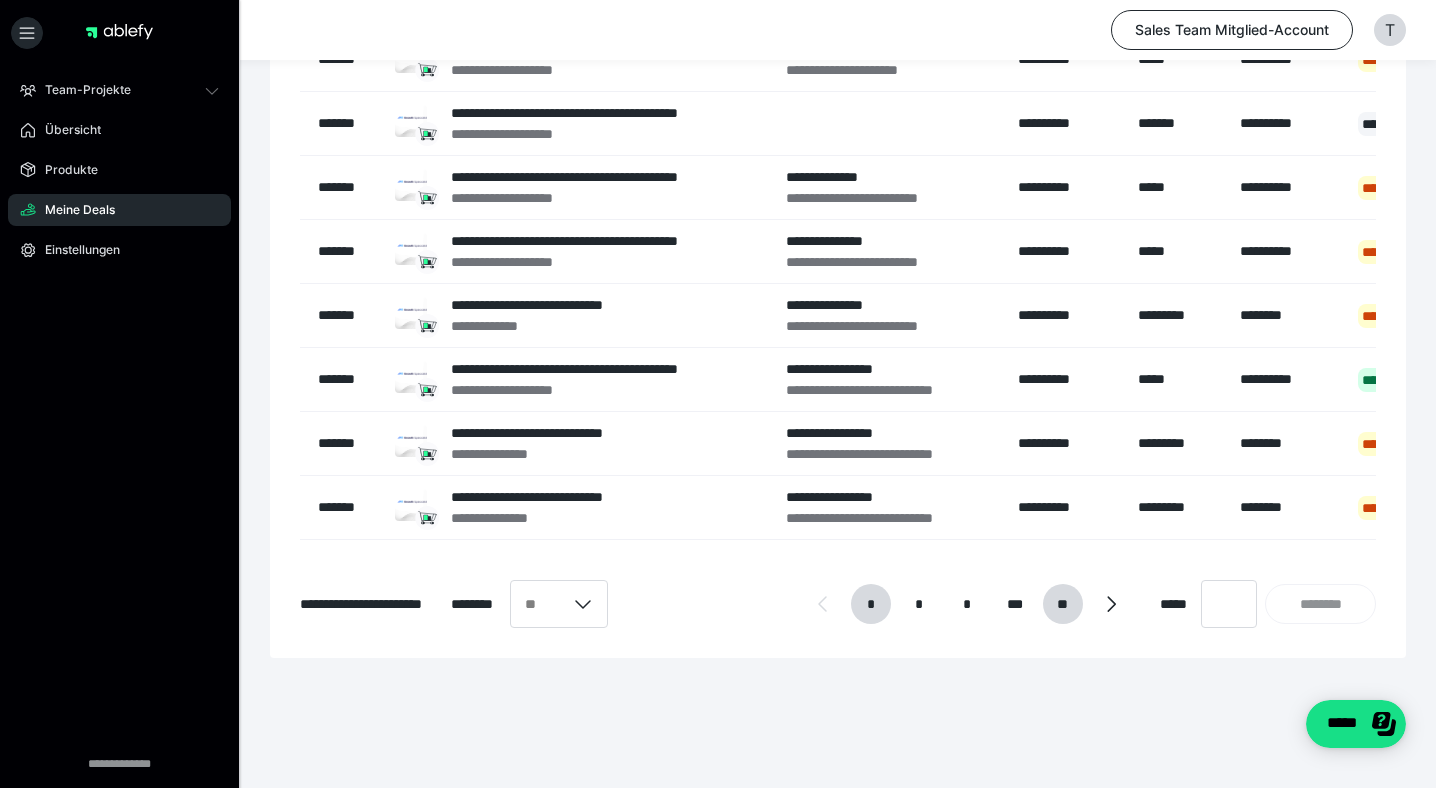 click on "**" at bounding box center [1062, 604] 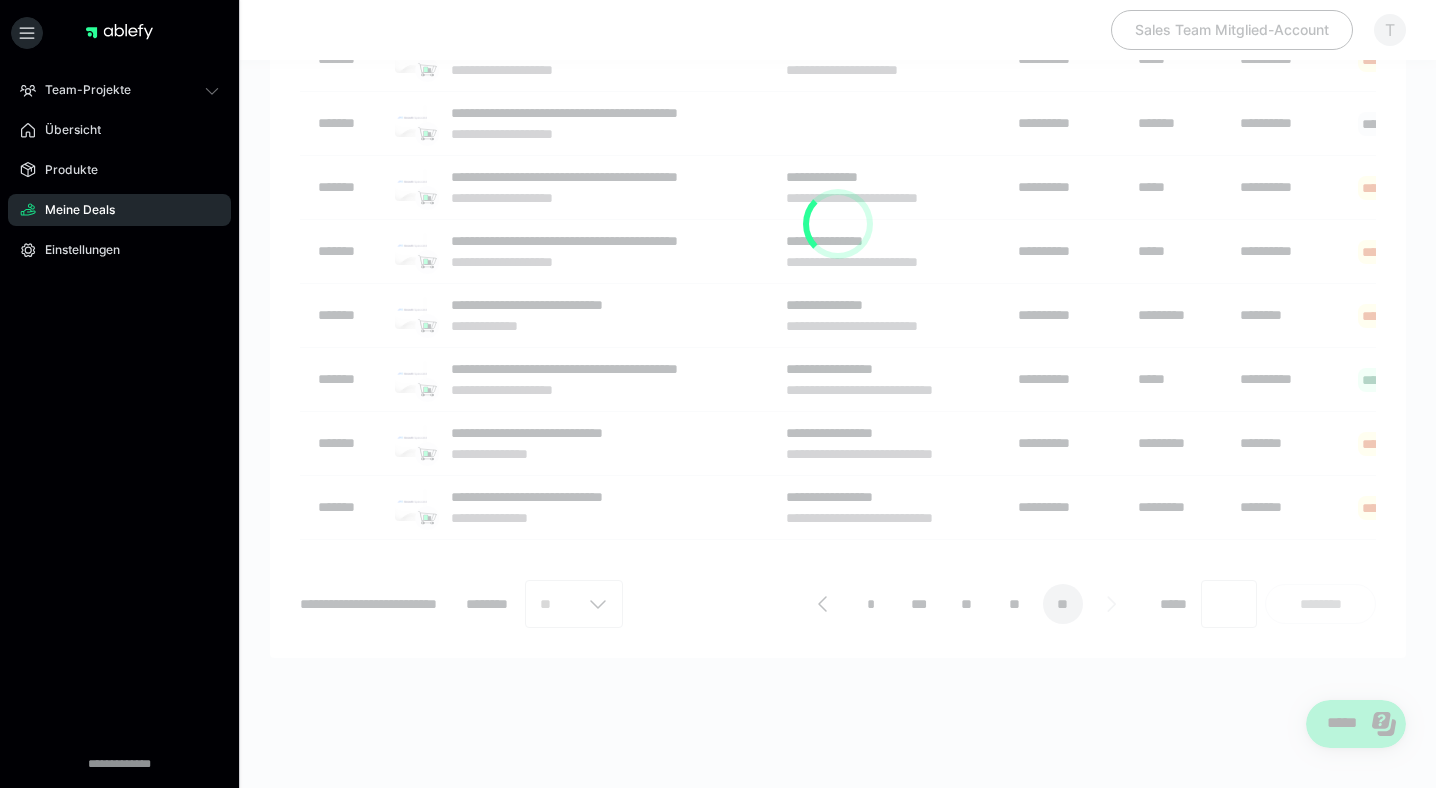 scroll, scrollTop: 17, scrollLeft: 0, axis: vertical 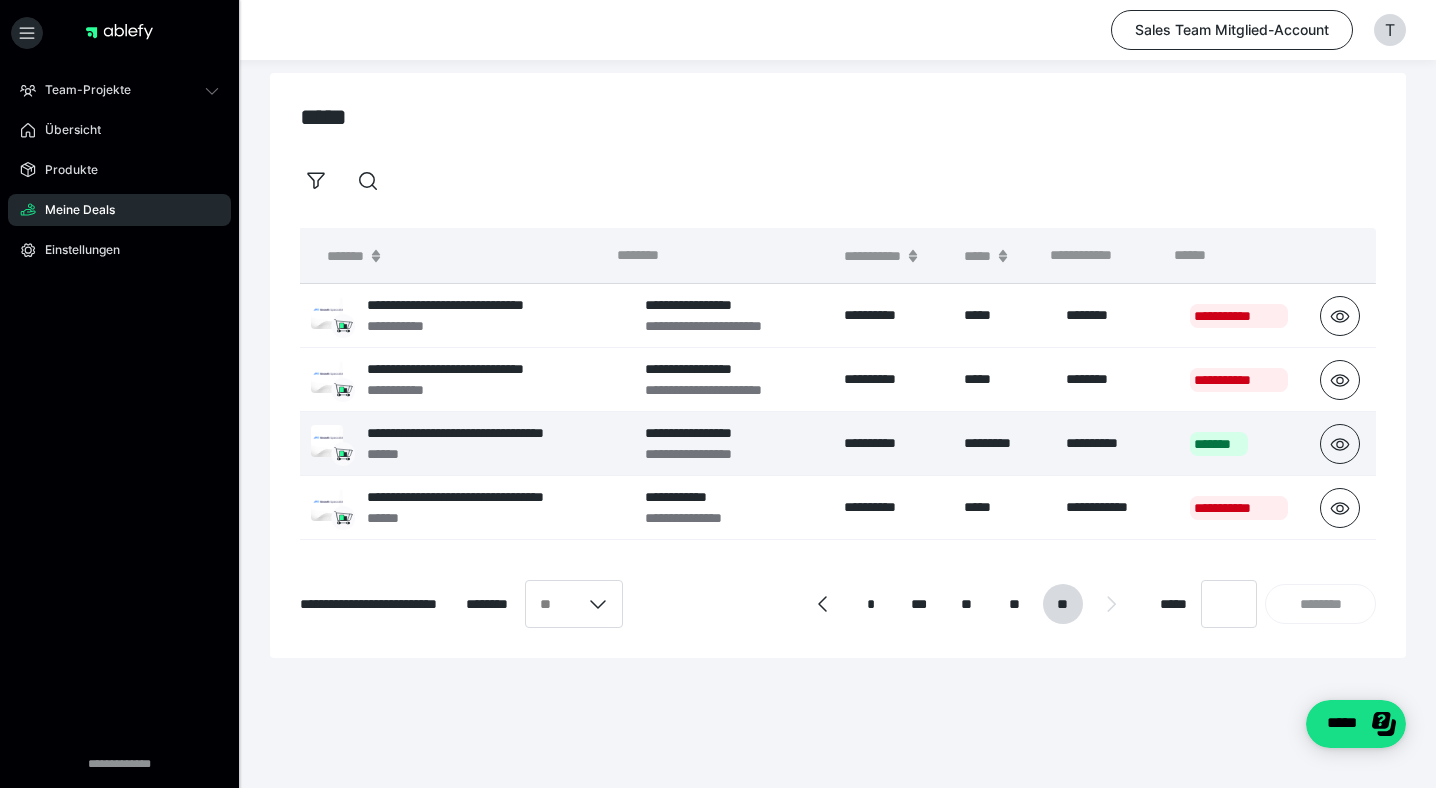 click on "**********" at bounding box center [492, 433] 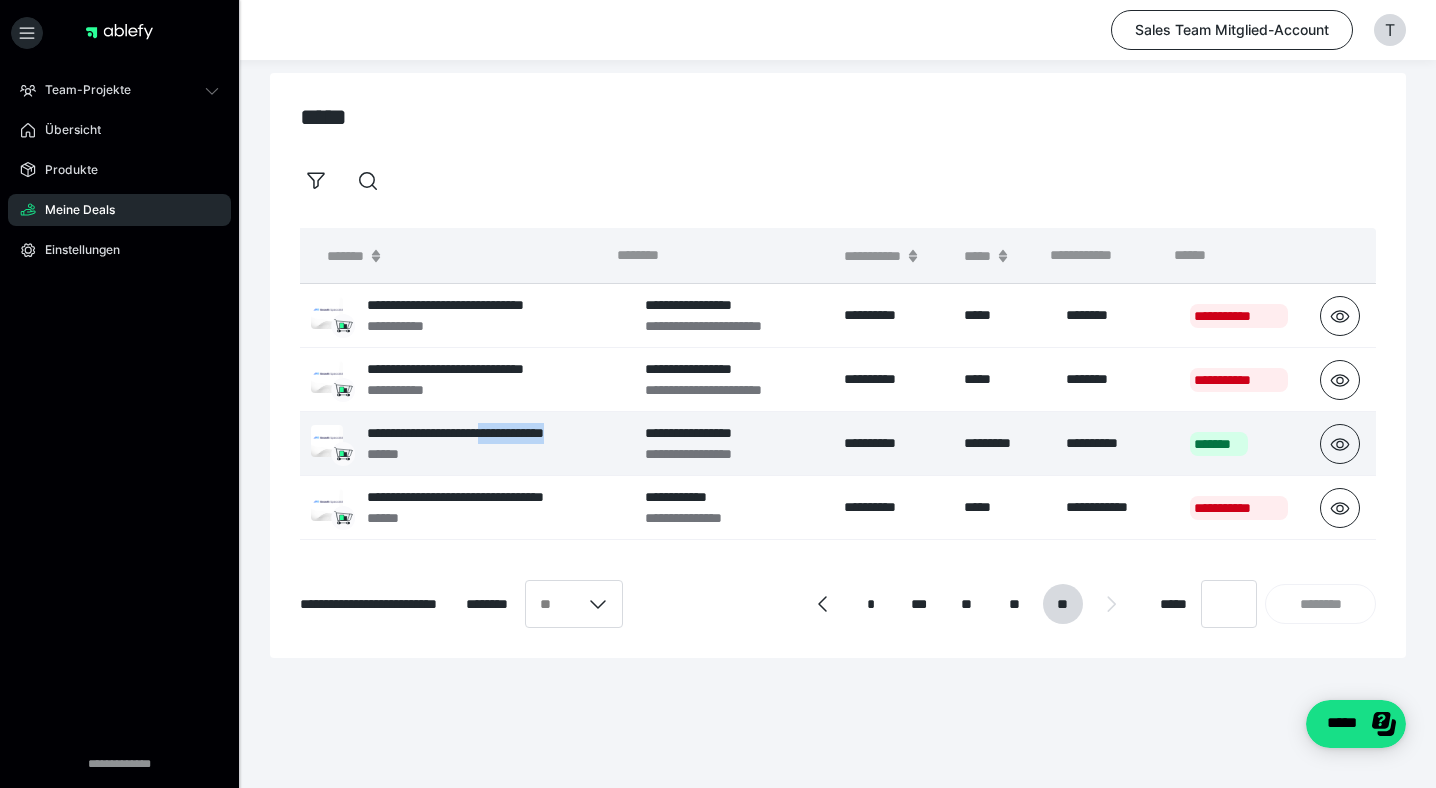 click on "**********" at bounding box center [714, 433] 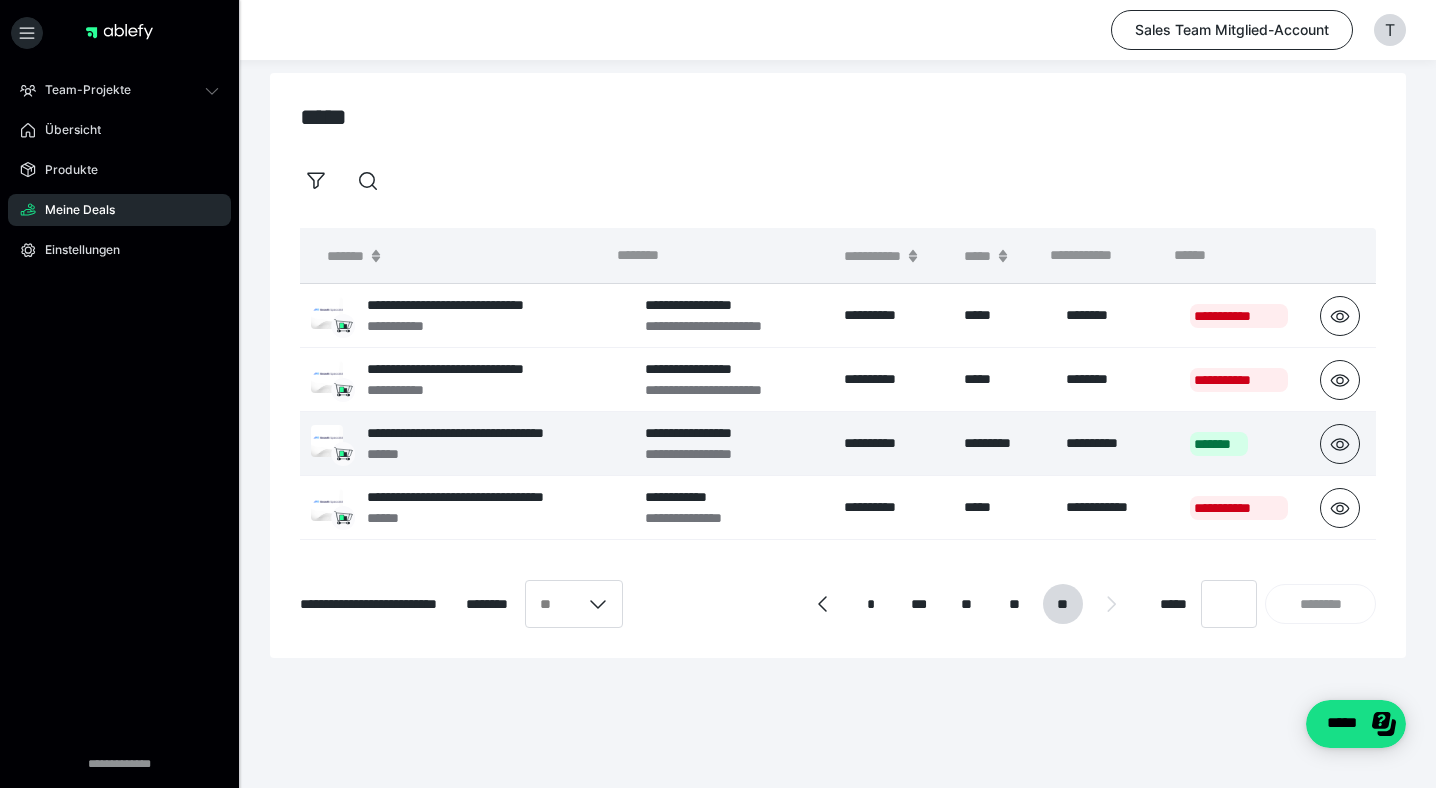 click on "*******" at bounding box center (1239, 444) 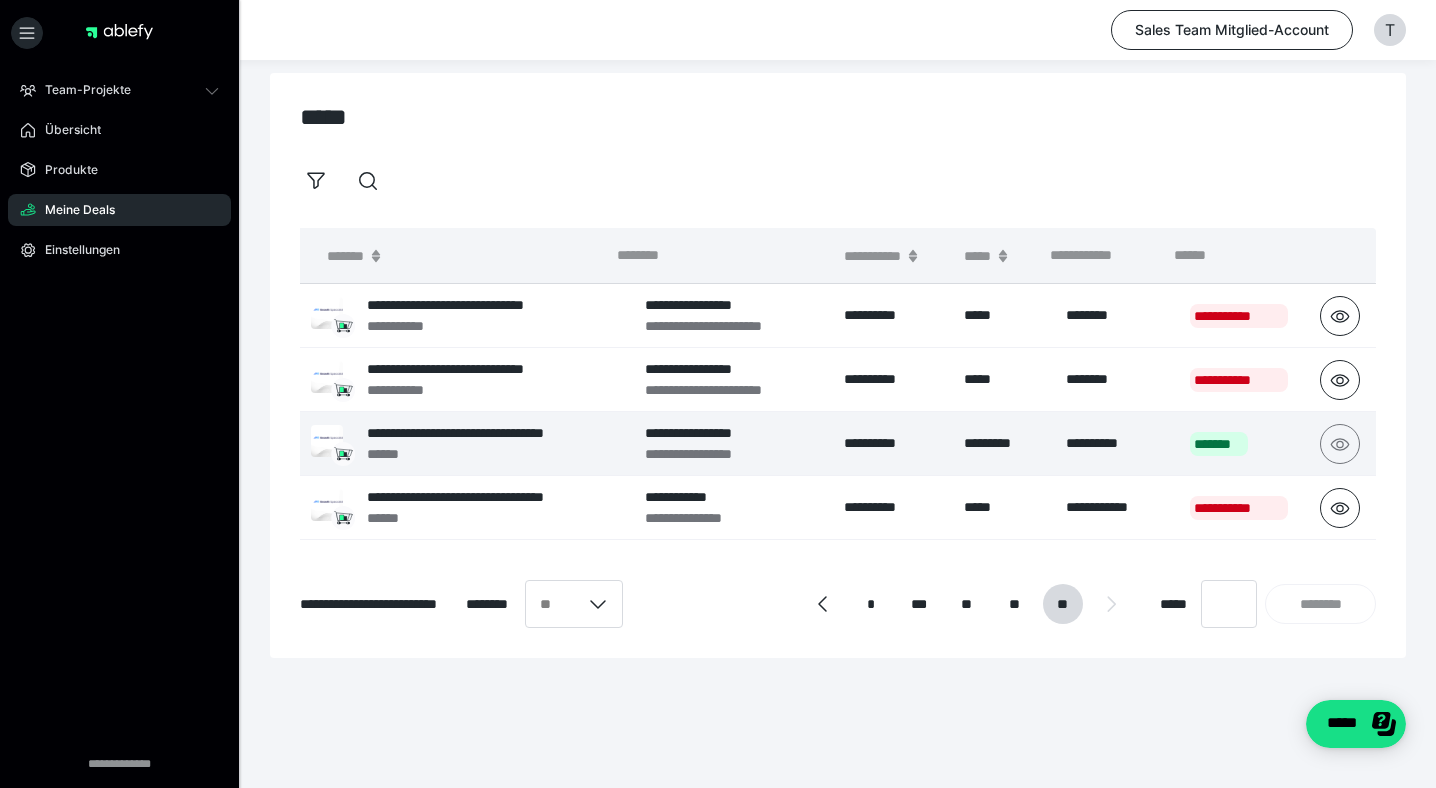 click 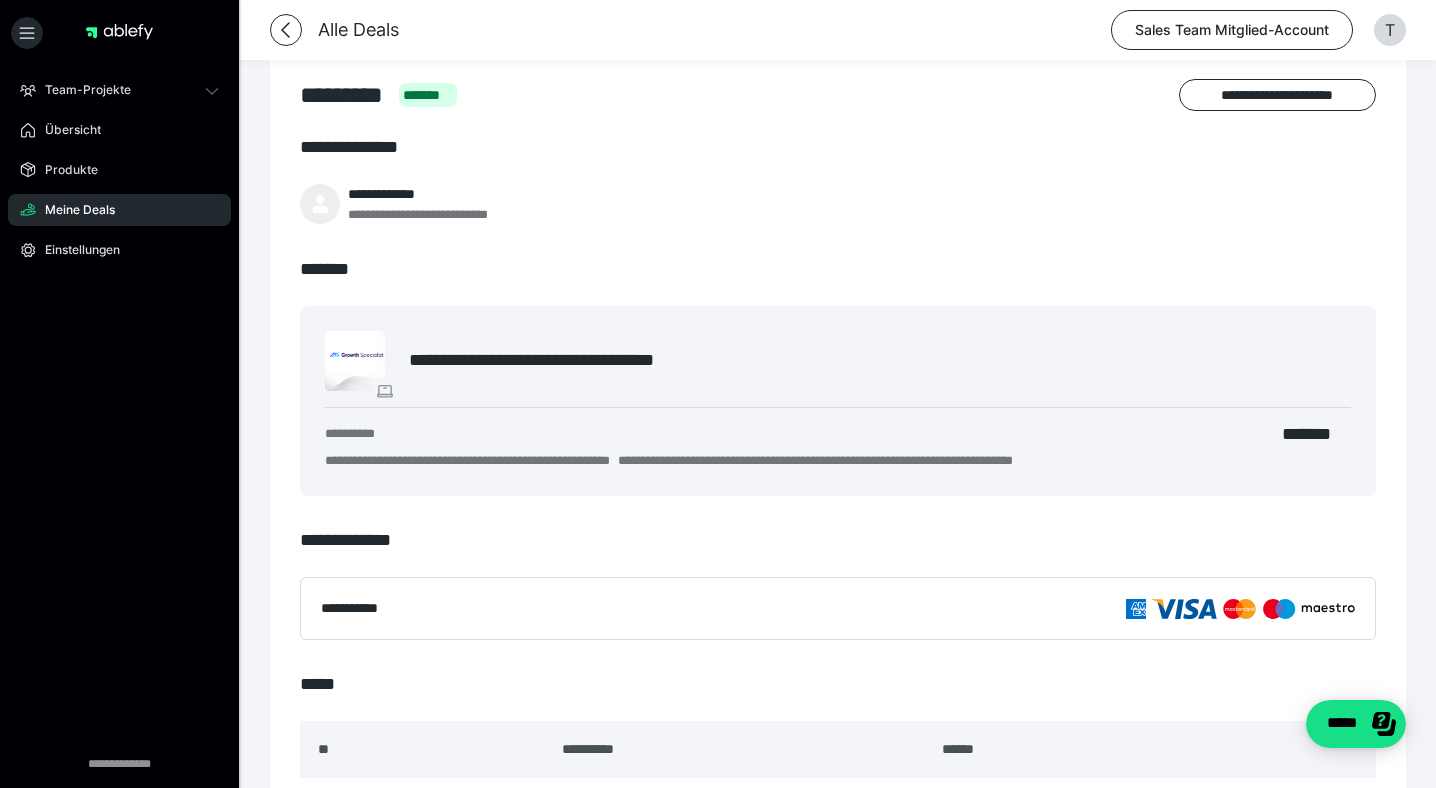 scroll, scrollTop: 0, scrollLeft: 0, axis: both 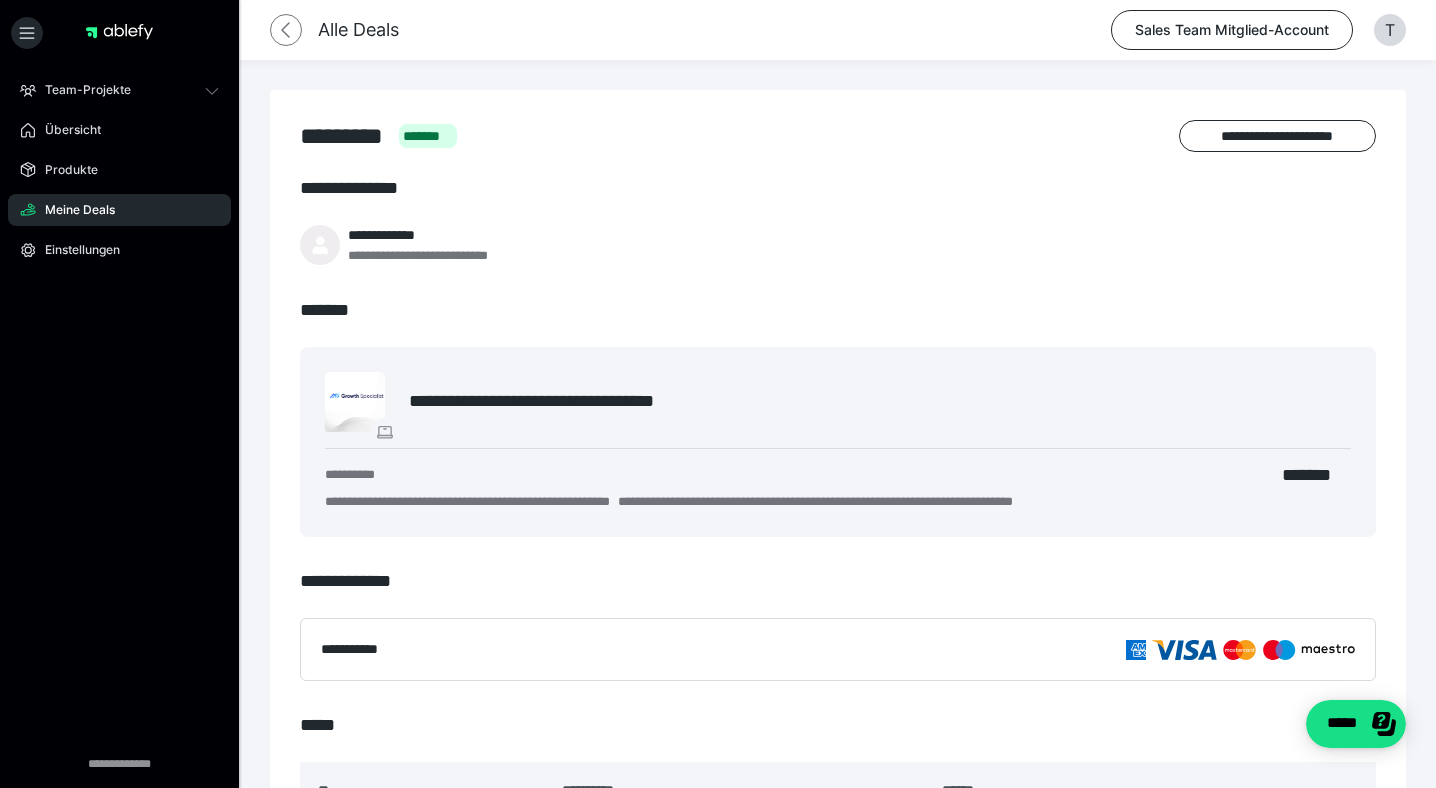 click 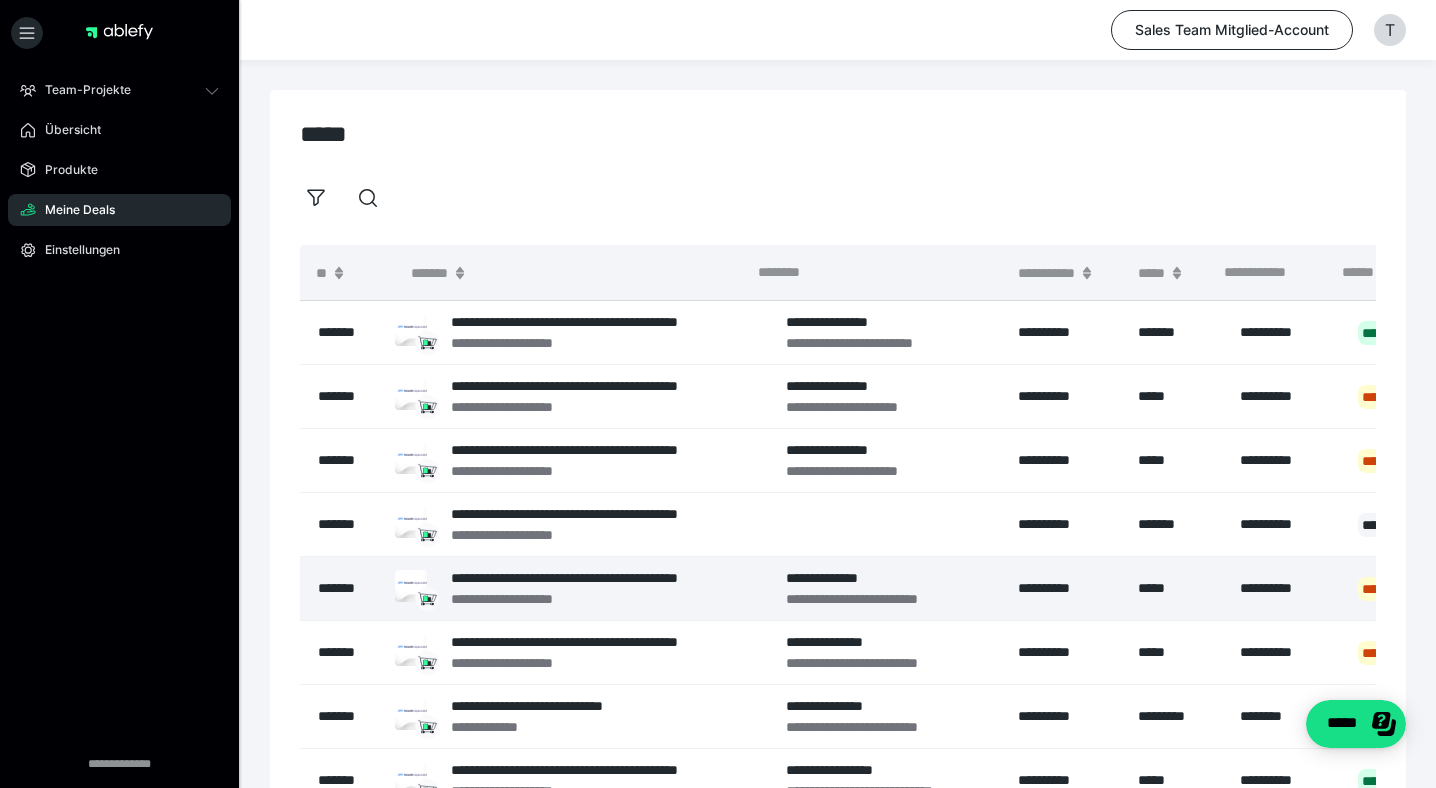 scroll, scrollTop: 401, scrollLeft: 0, axis: vertical 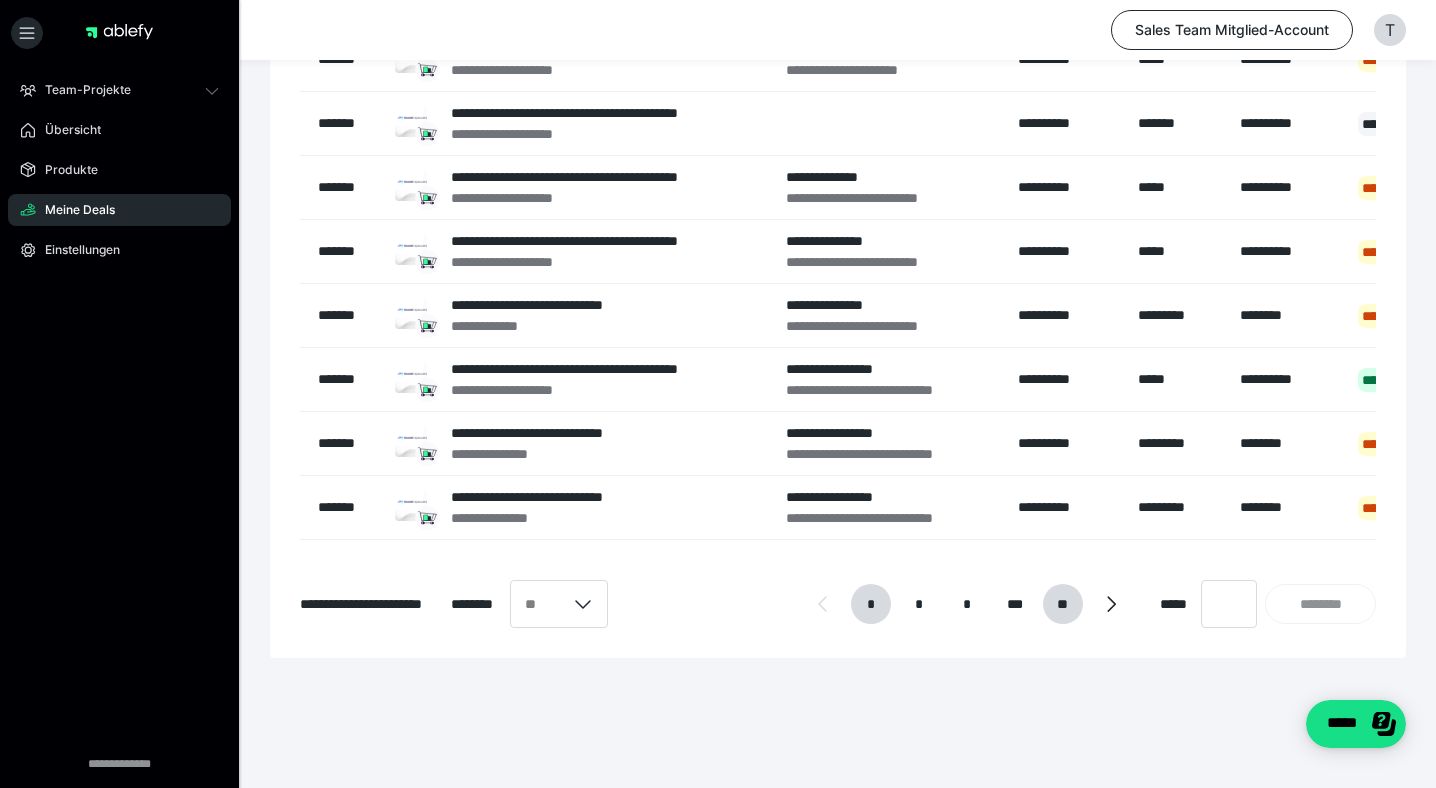 click on "**" at bounding box center [1062, 604] 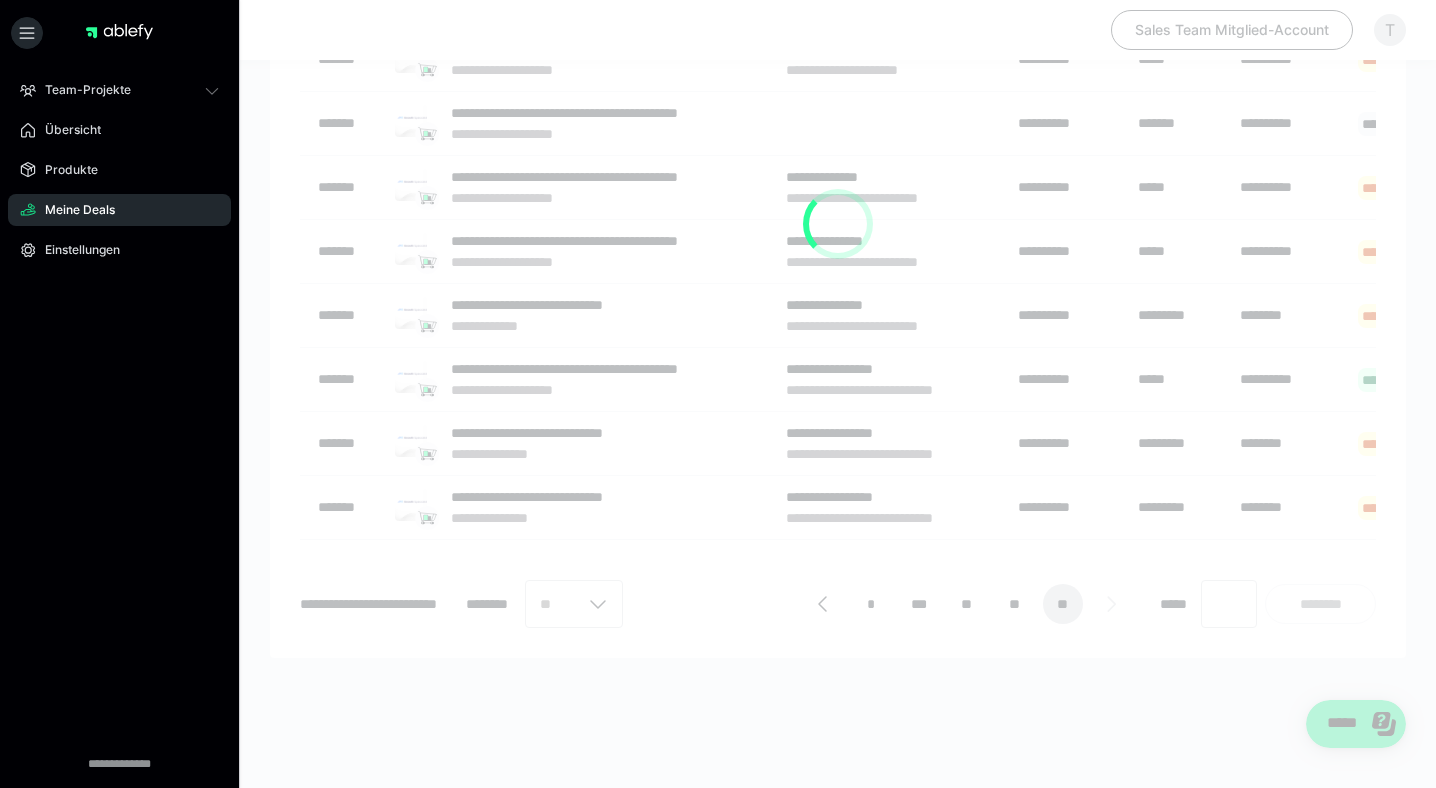 scroll, scrollTop: 17, scrollLeft: 0, axis: vertical 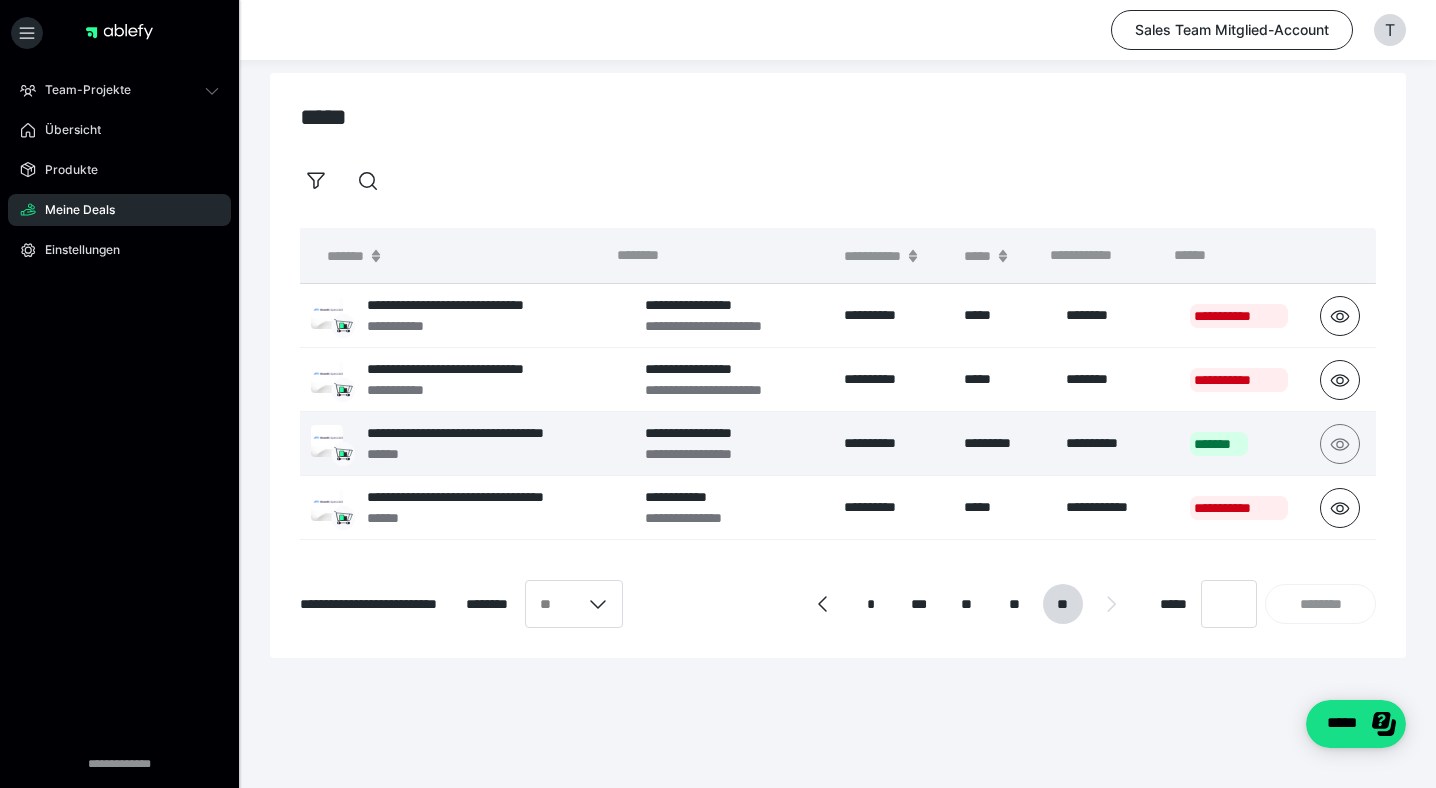 click at bounding box center [1340, 444] 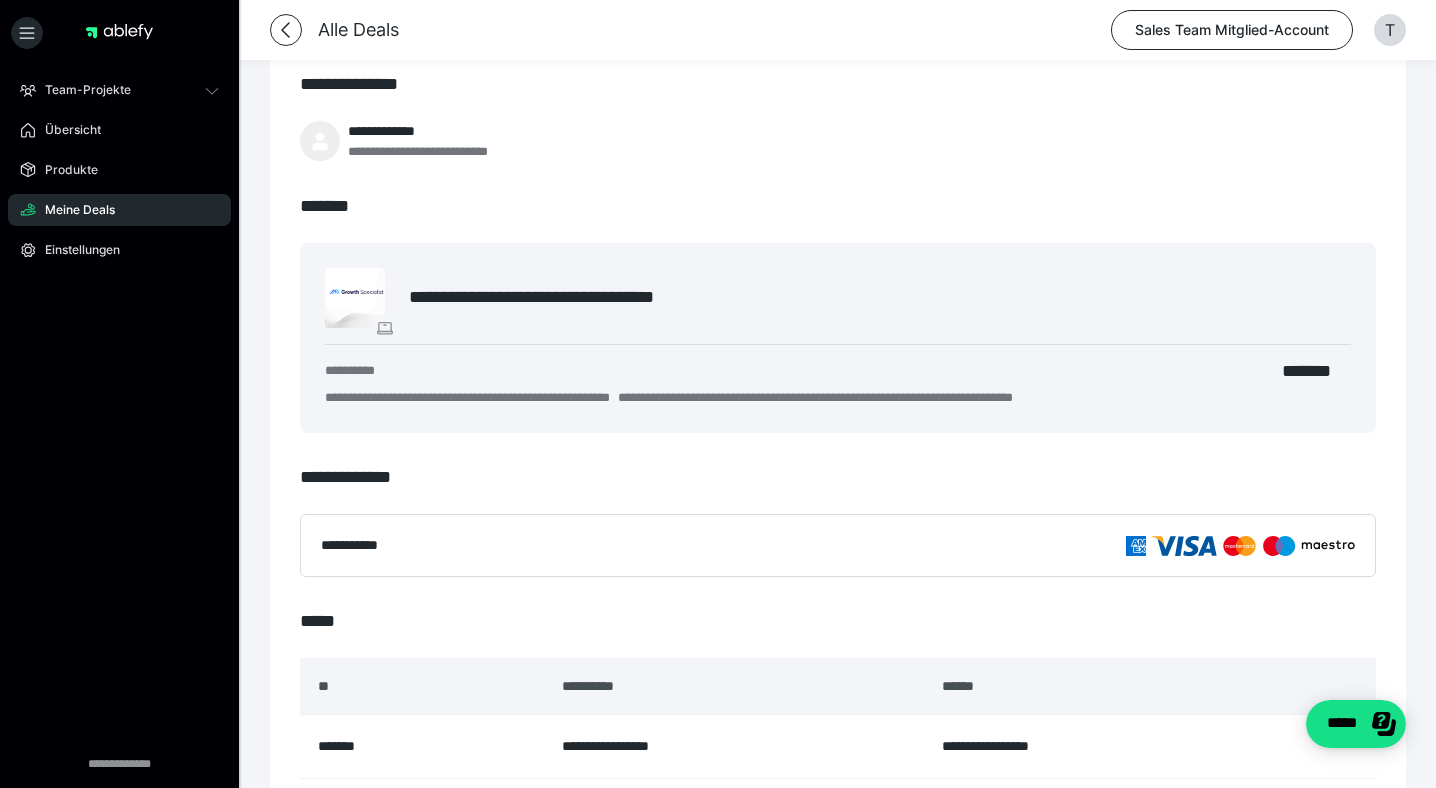 scroll, scrollTop: 0, scrollLeft: 0, axis: both 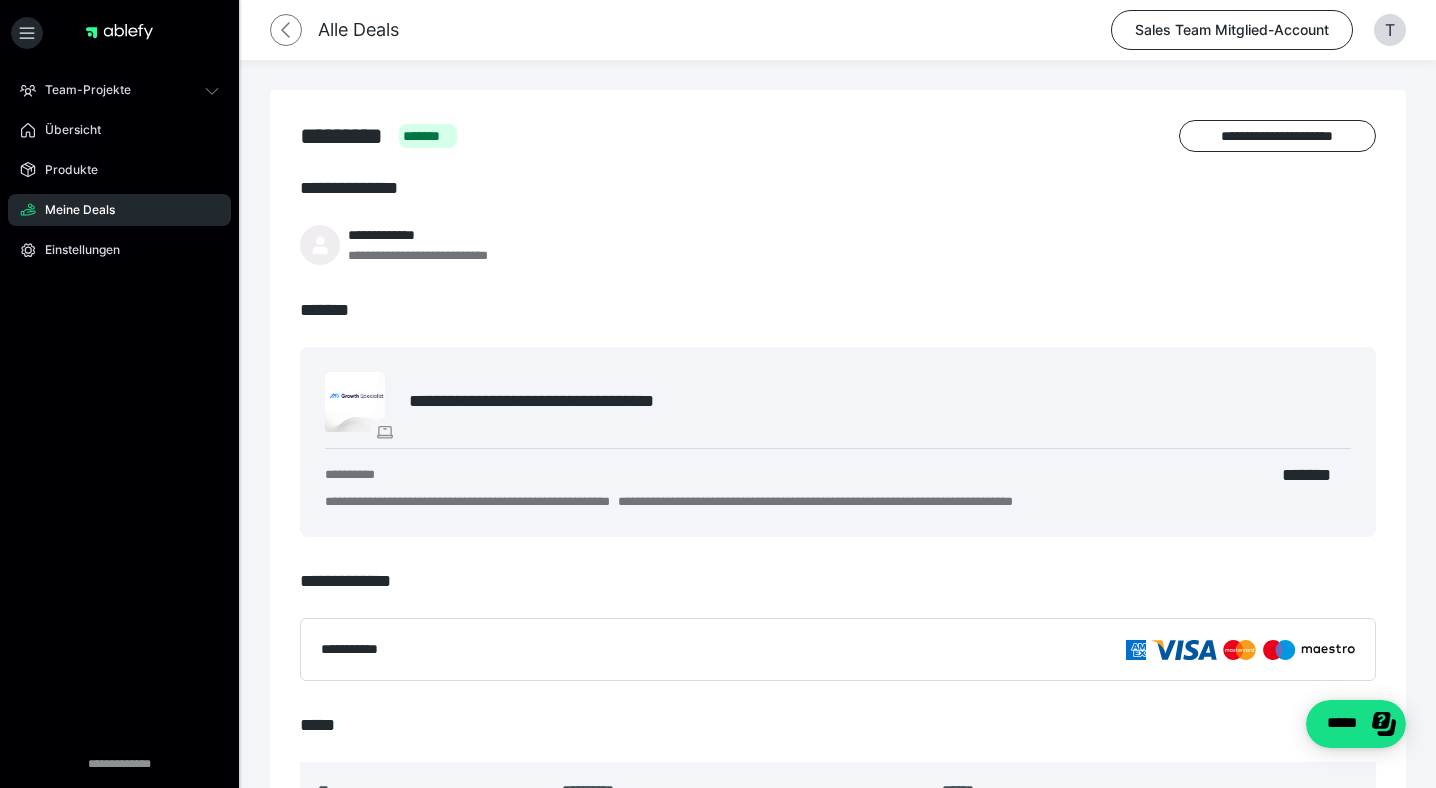 click at bounding box center (286, 30) 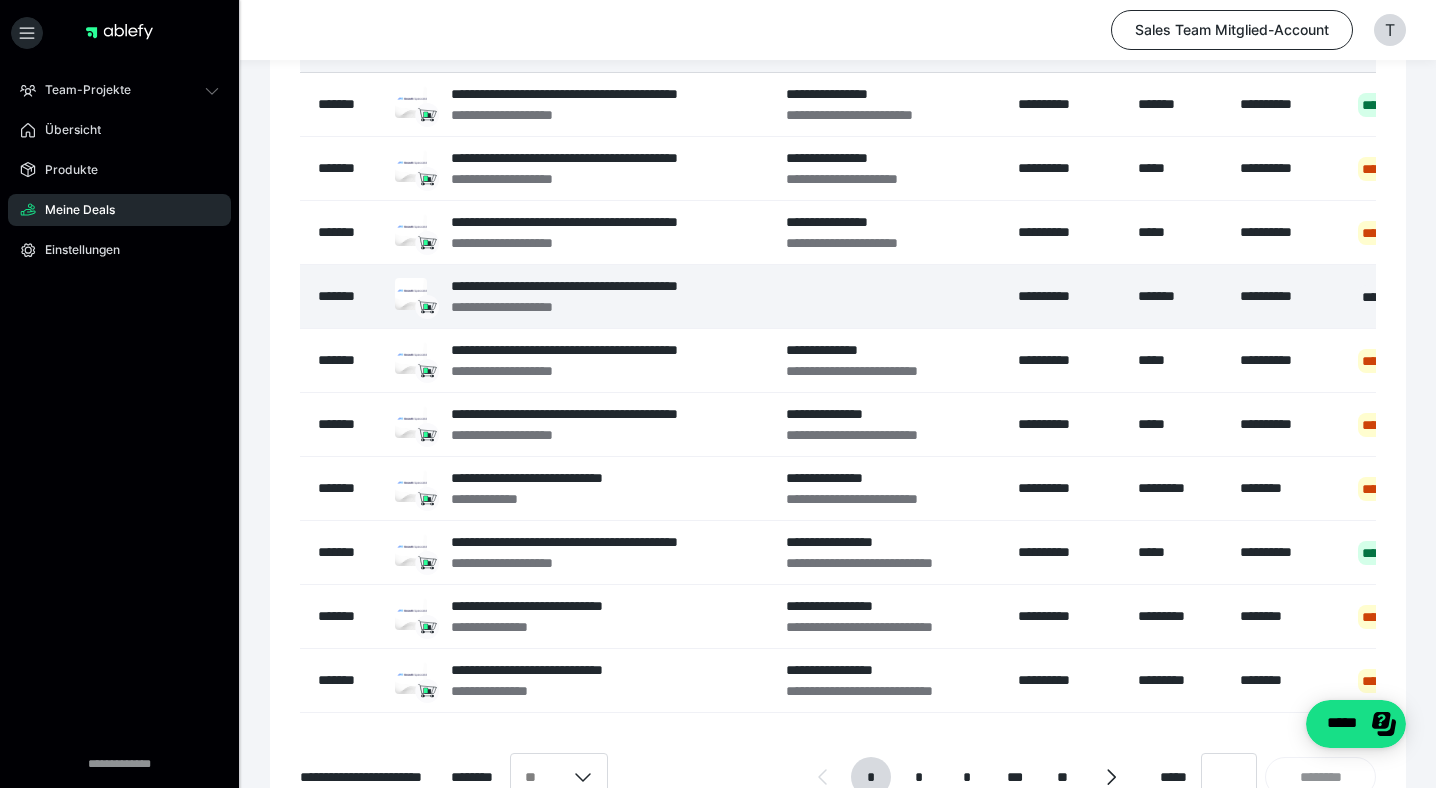 scroll, scrollTop: 401, scrollLeft: 0, axis: vertical 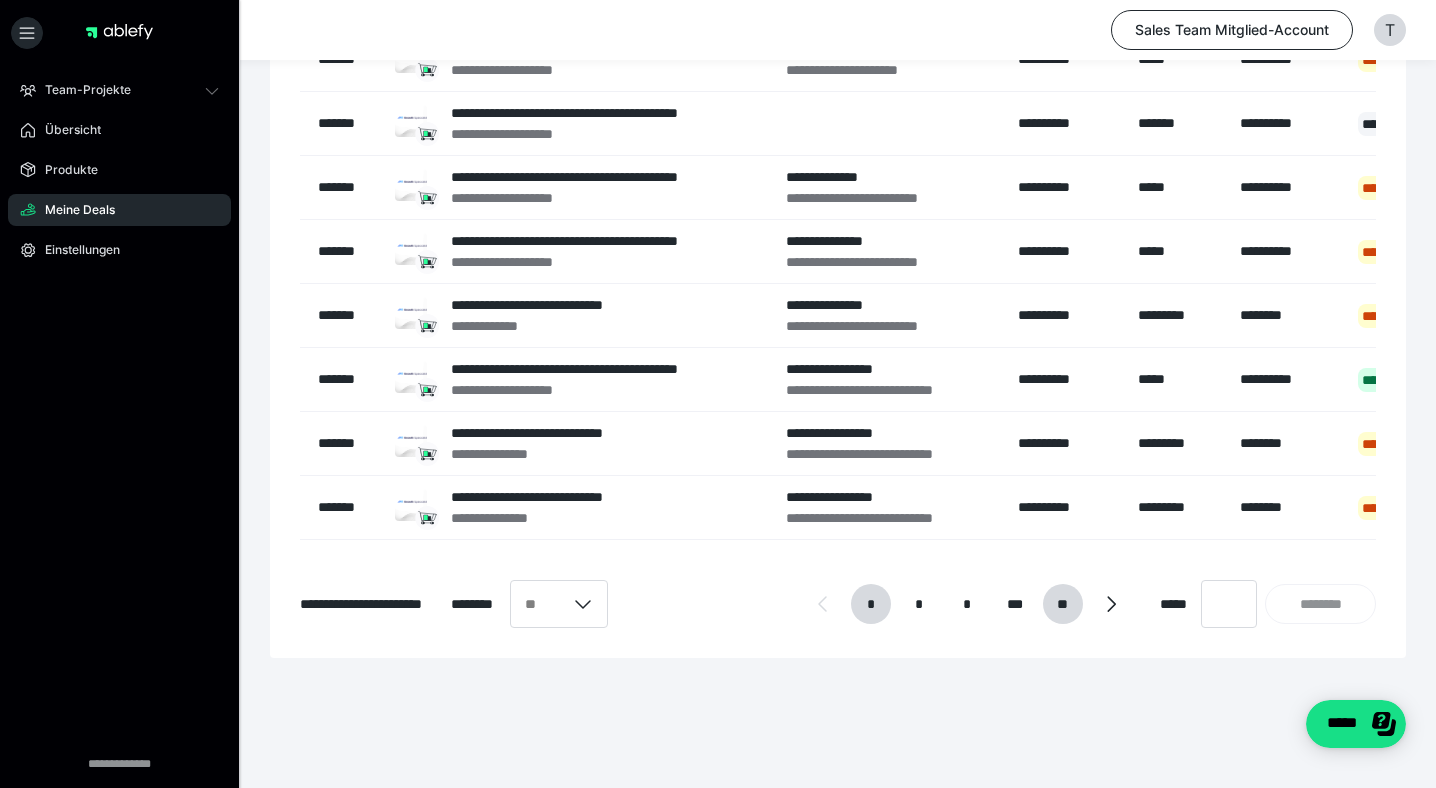 click on "**" at bounding box center [1063, 604] 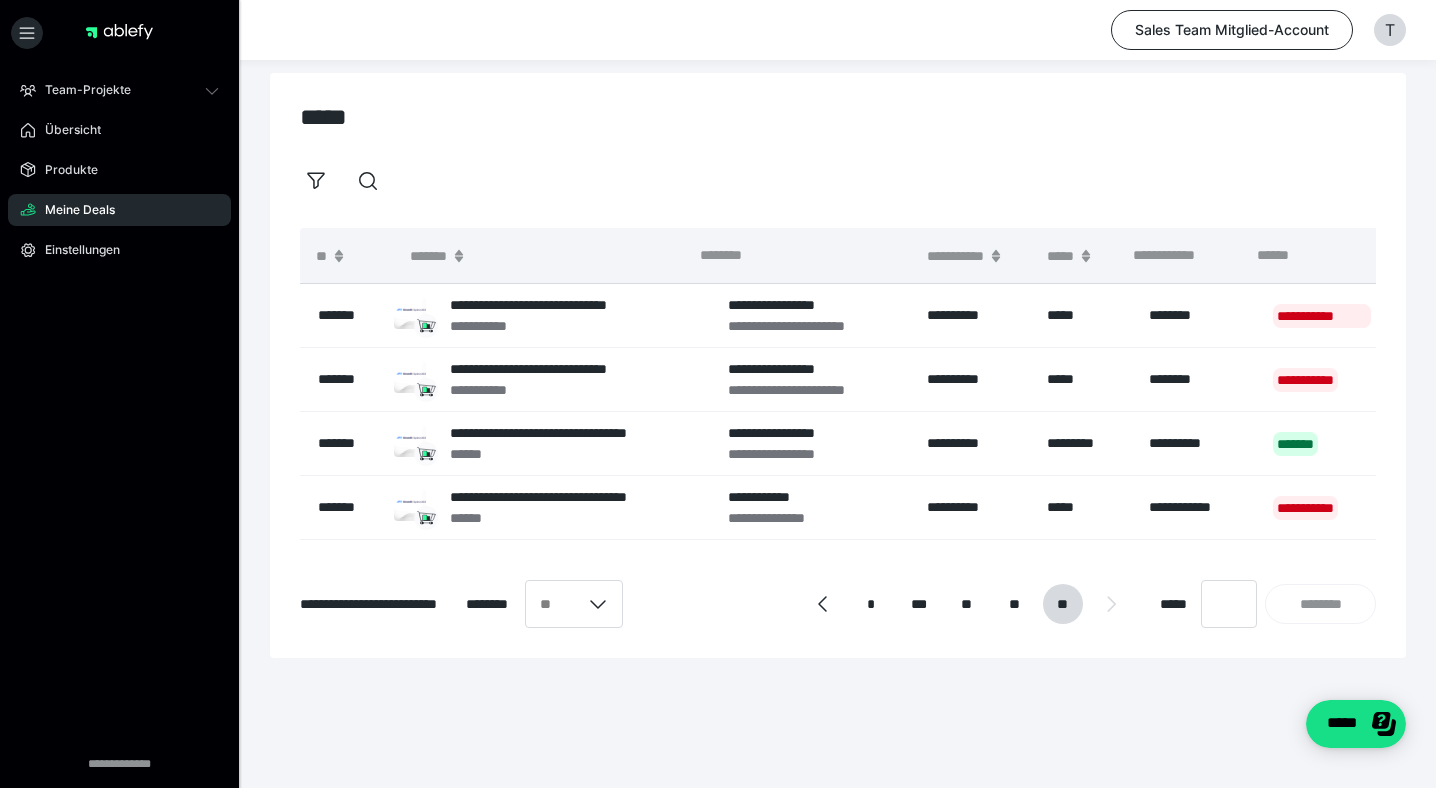 scroll, scrollTop: 17, scrollLeft: 0, axis: vertical 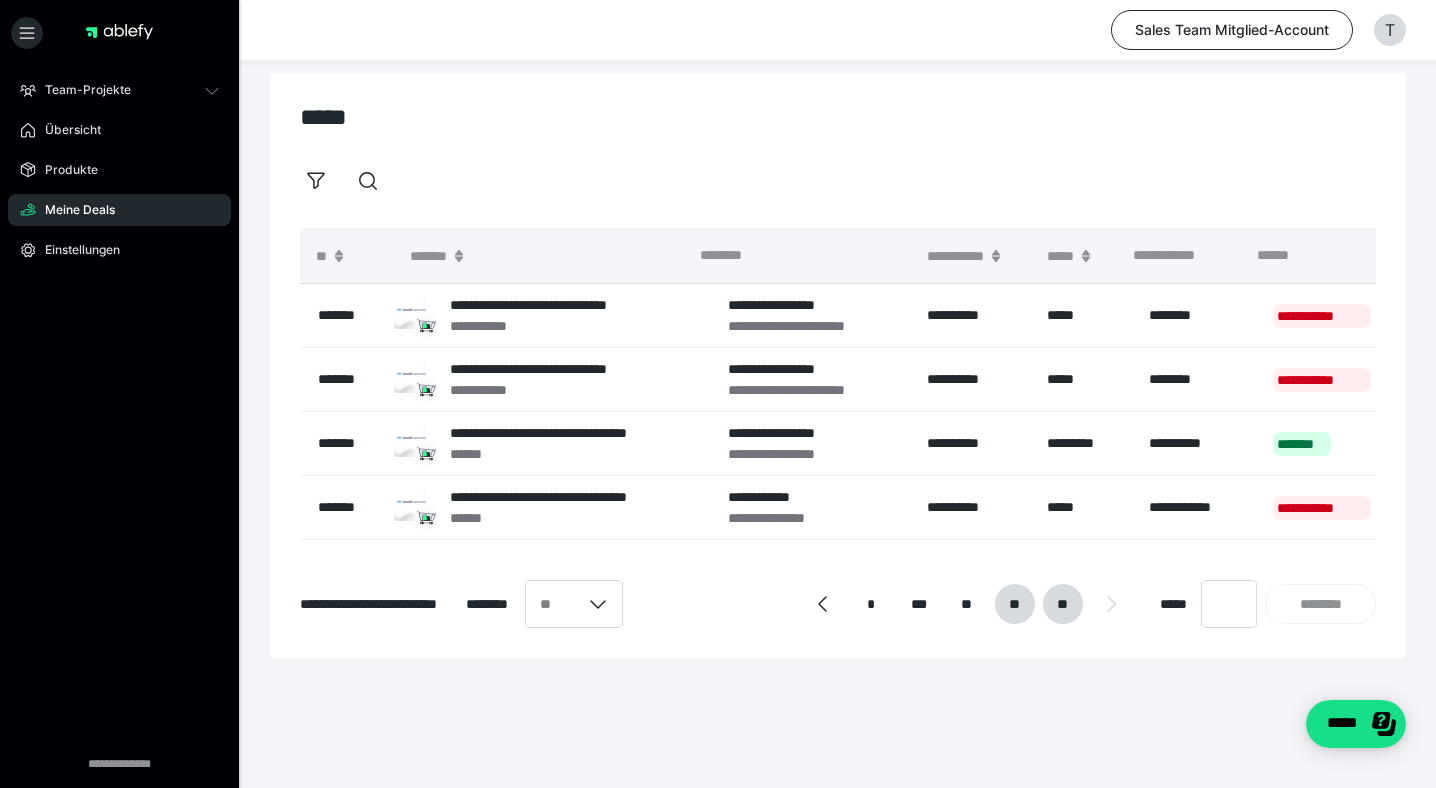 click on "**" at bounding box center [1014, 604] 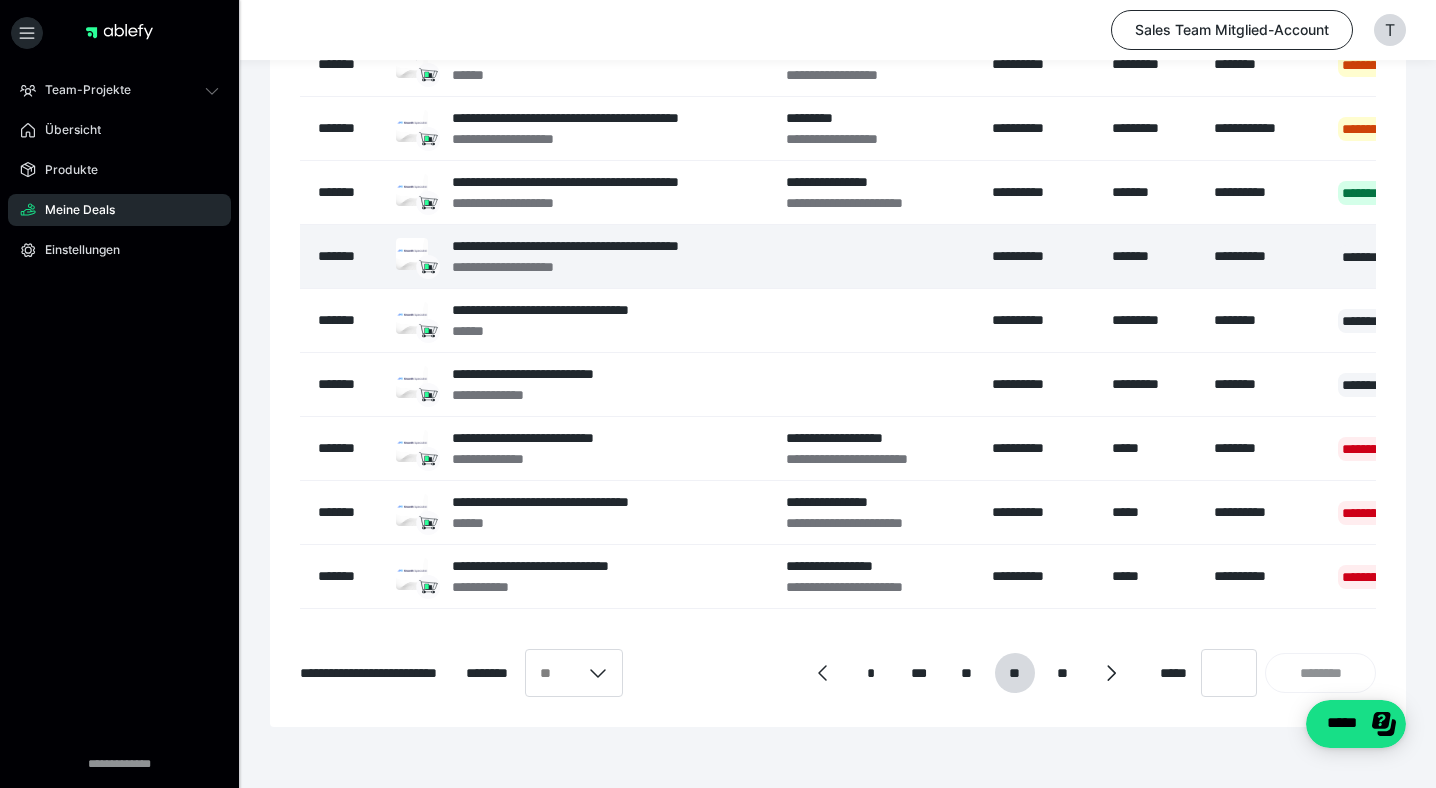 scroll, scrollTop: 401, scrollLeft: 0, axis: vertical 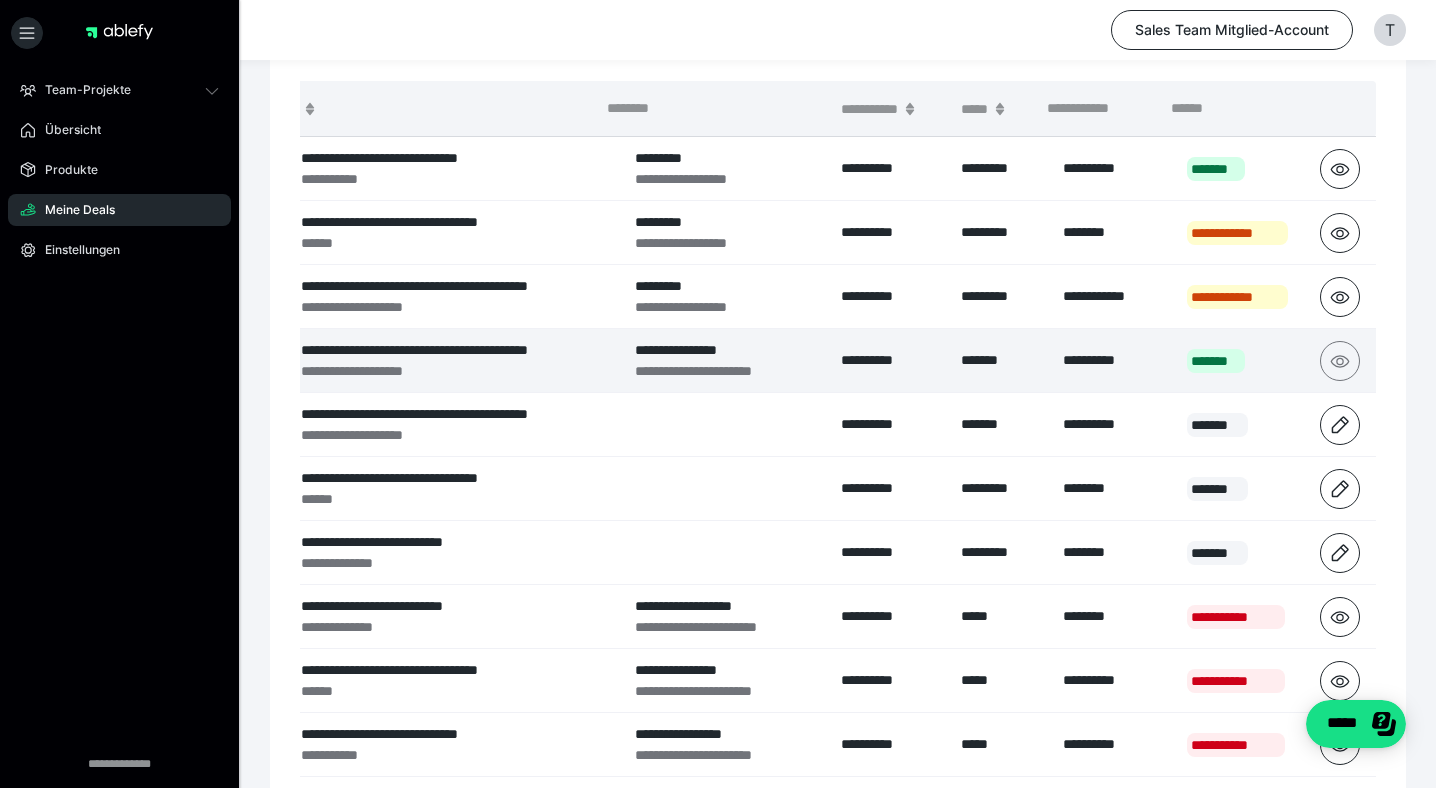 click 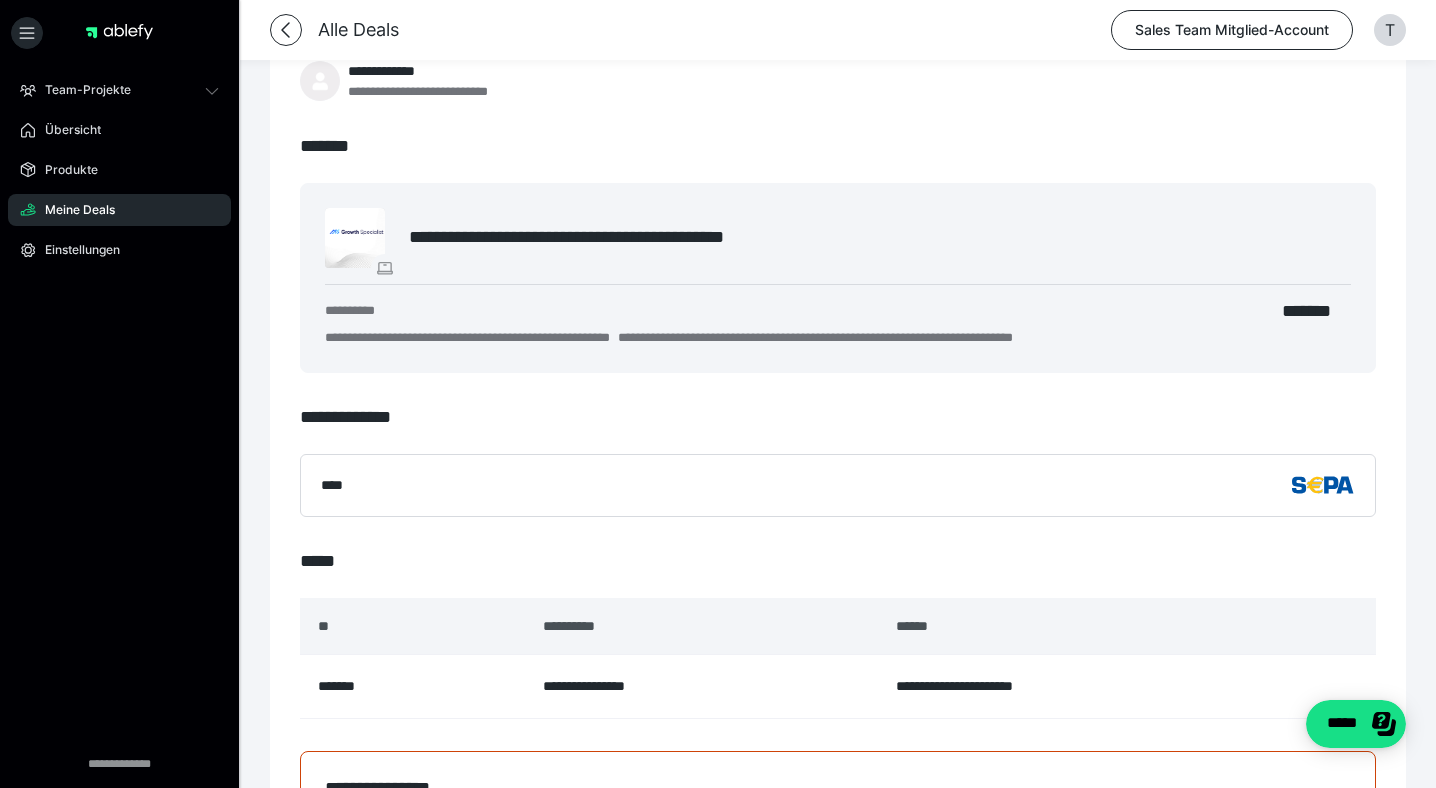 scroll, scrollTop: 0, scrollLeft: 0, axis: both 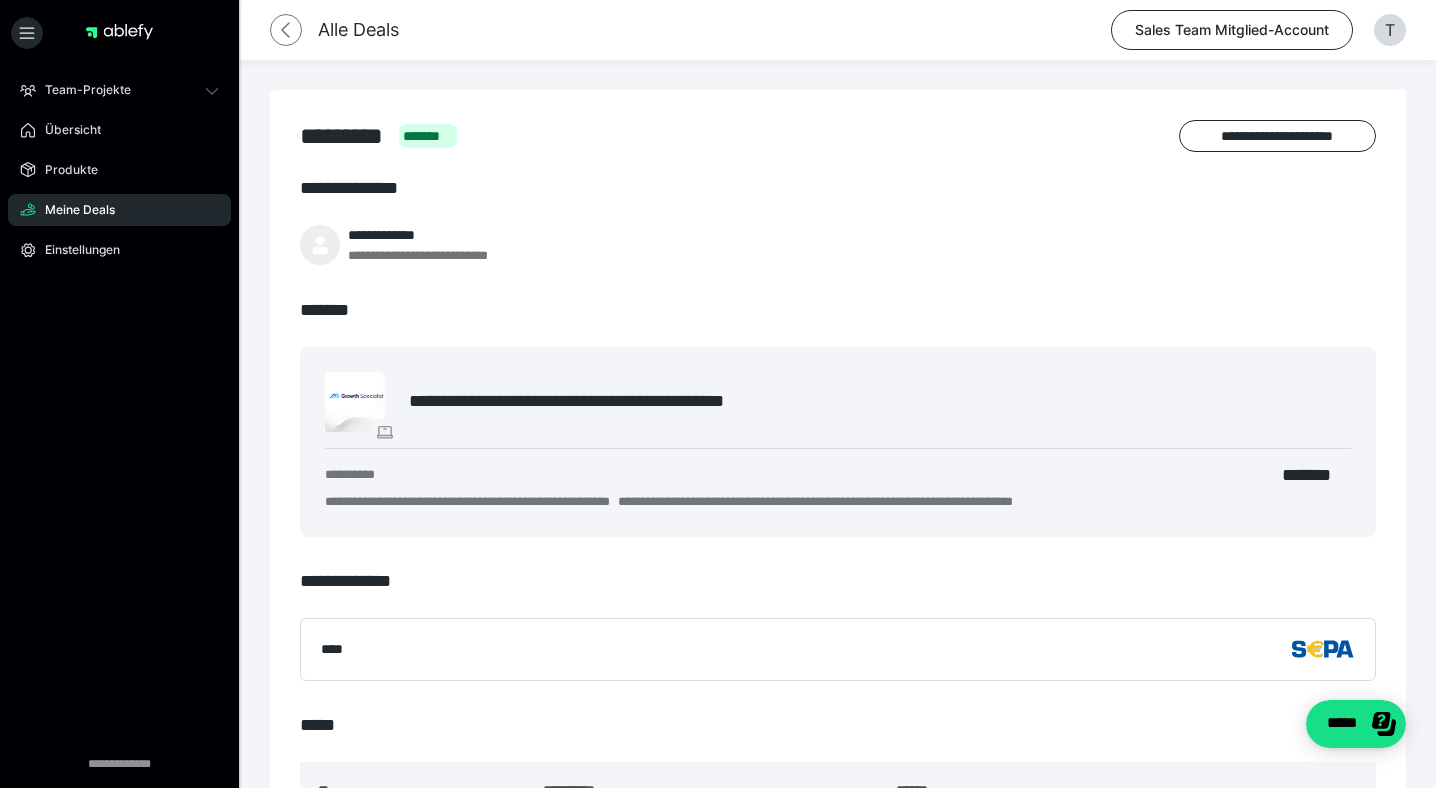 click 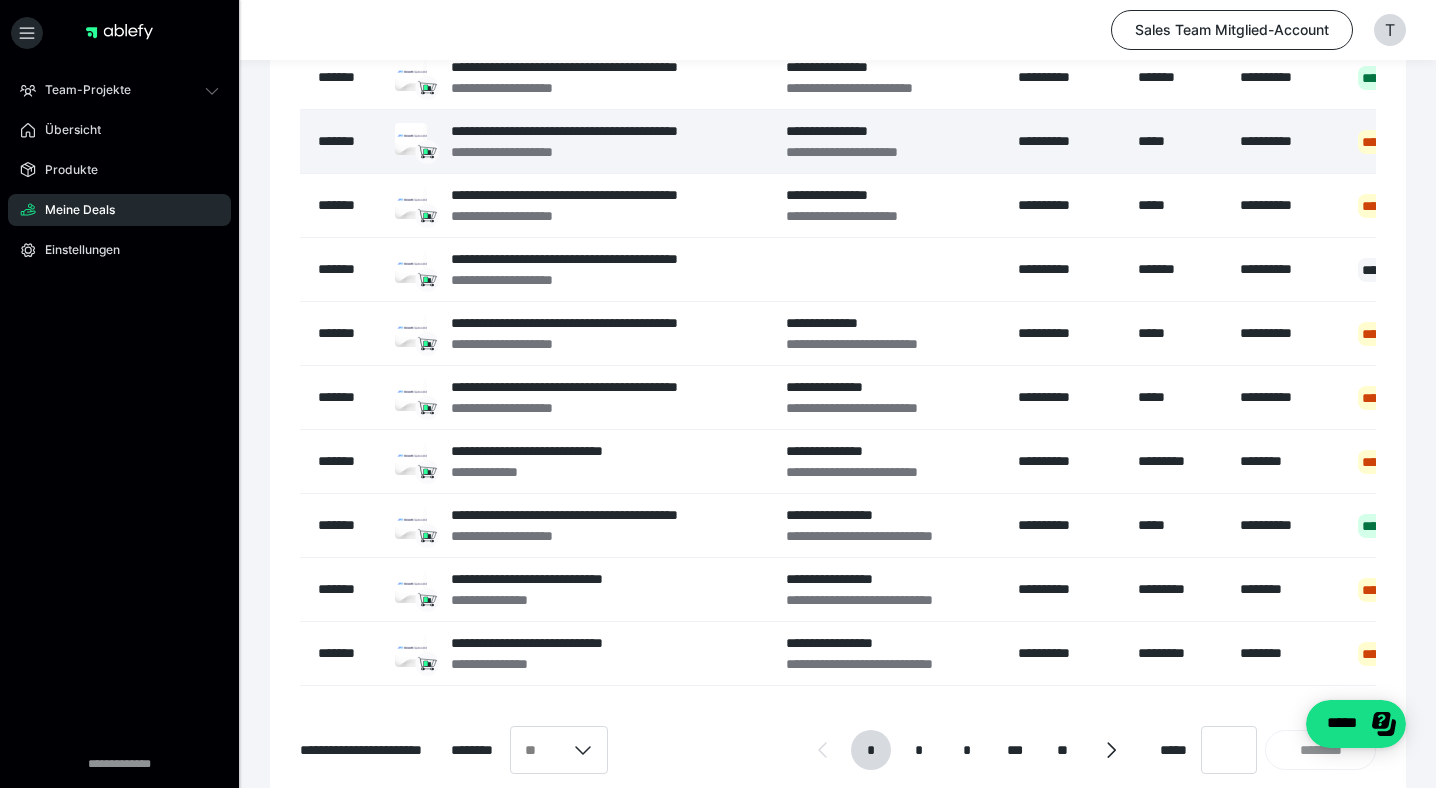 scroll, scrollTop: 401, scrollLeft: 0, axis: vertical 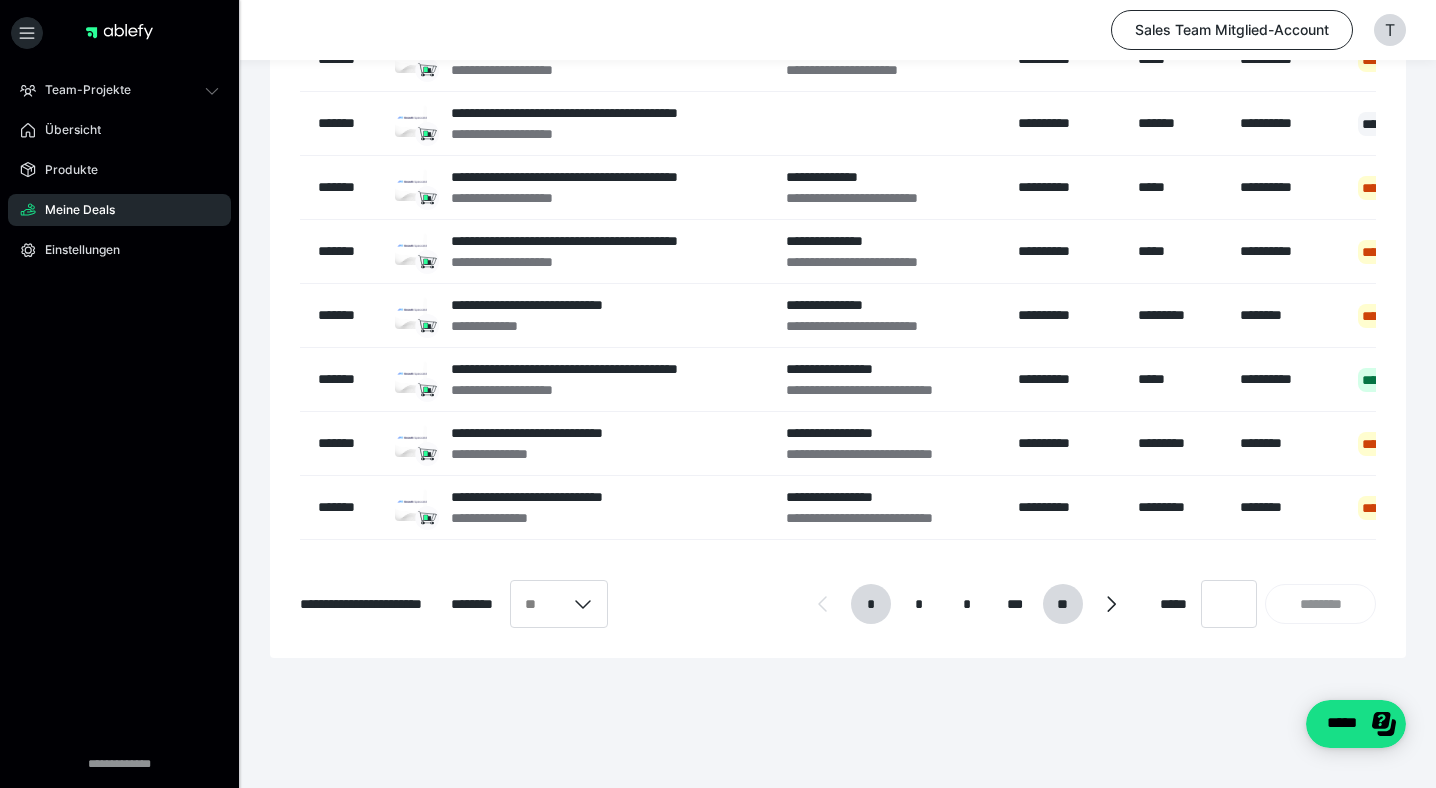 click on "**" at bounding box center [1062, 604] 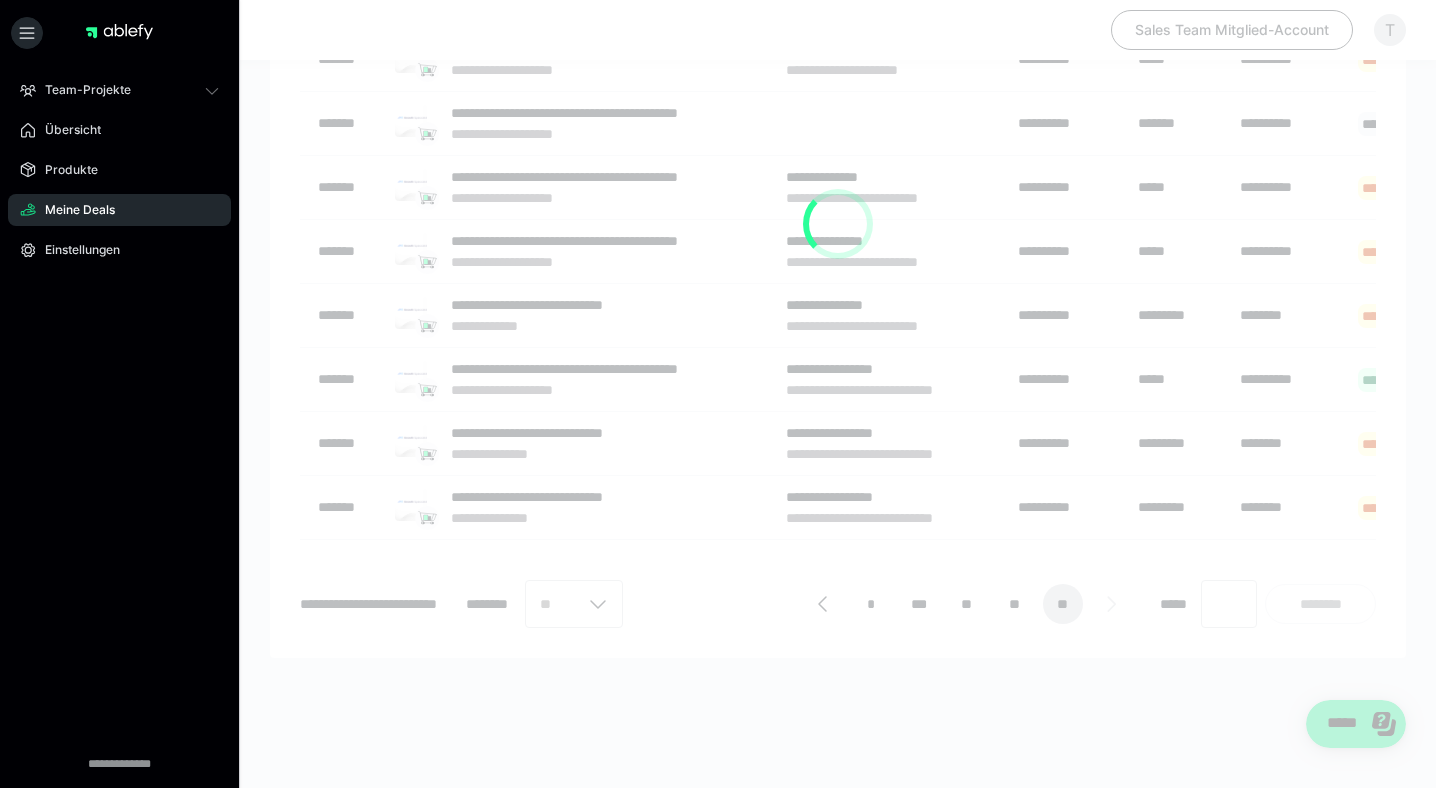 scroll, scrollTop: 17, scrollLeft: 0, axis: vertical 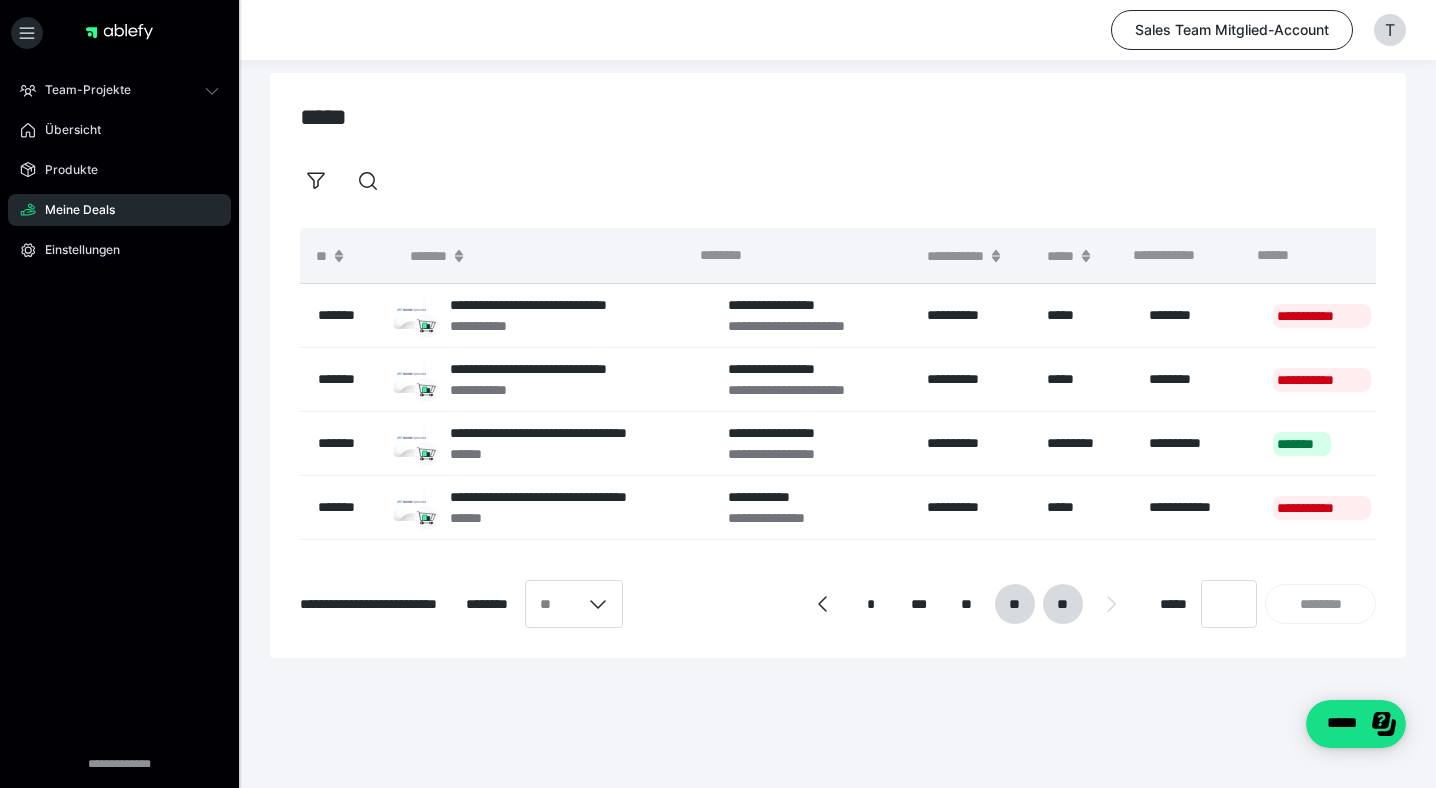 click on "**" at bounding box center (1014, 604) 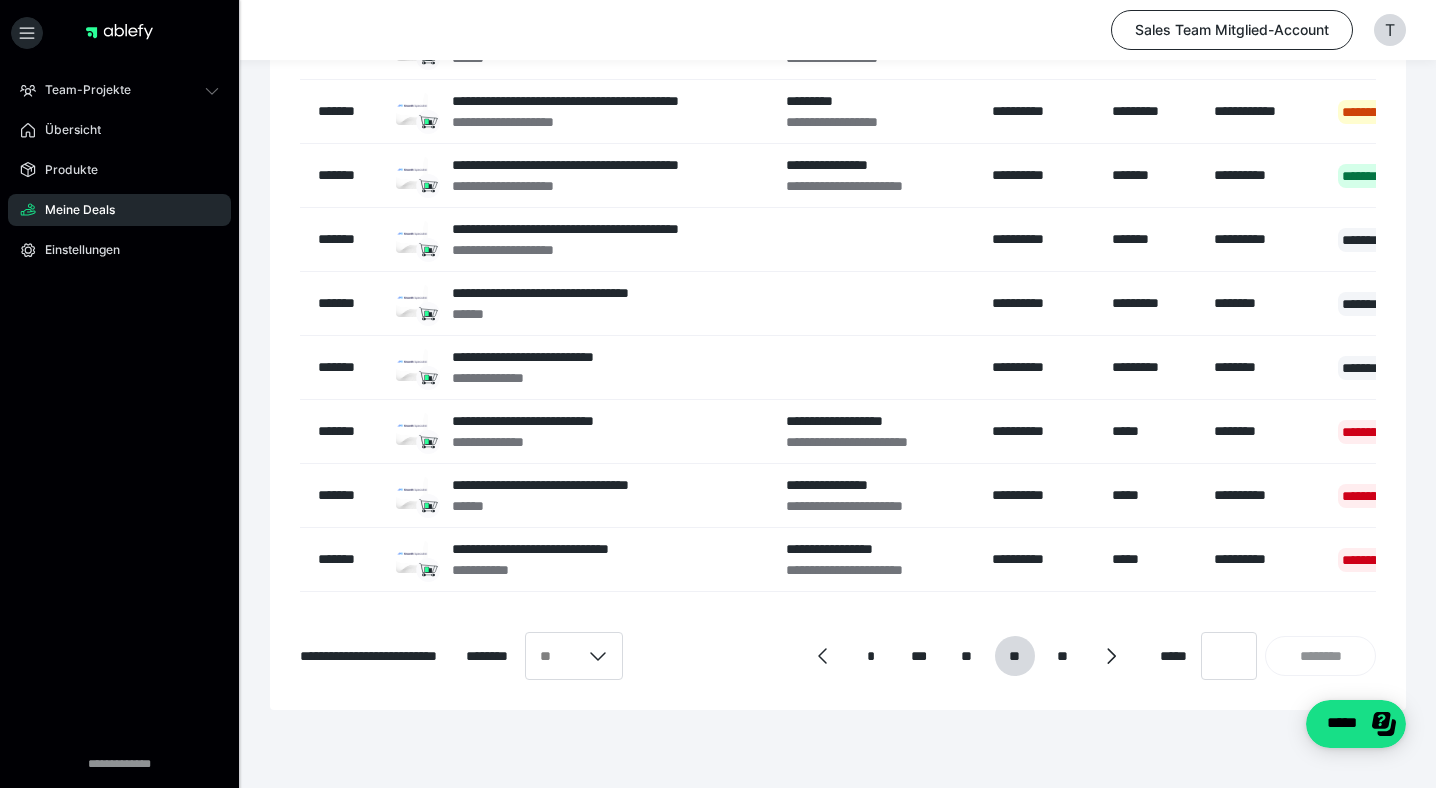 scroll, scrollTop: 401, scrollLeft: 0, axis: vertical 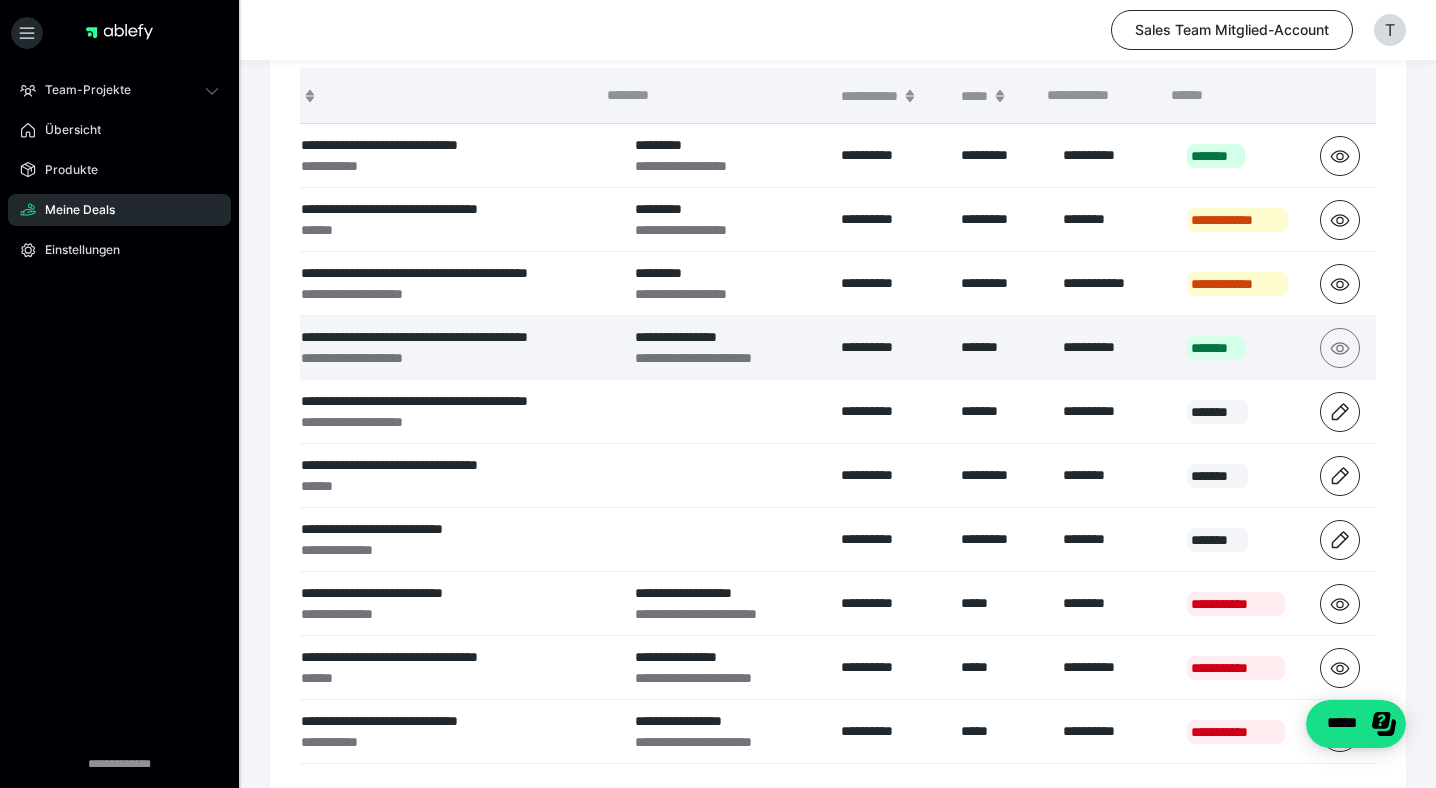 click 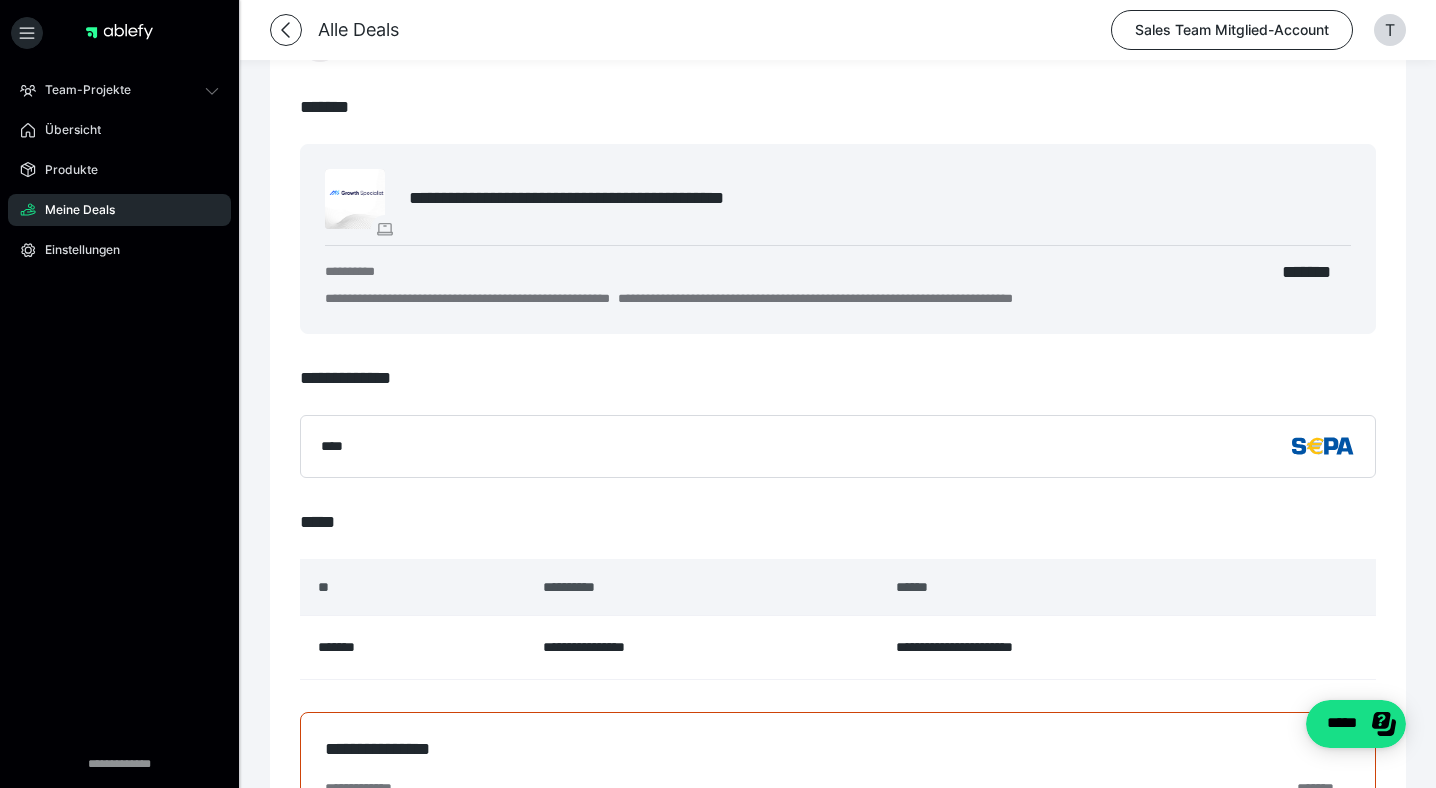 scroll, scrollTop: 205, scrollLeft: 0, axis: vertical 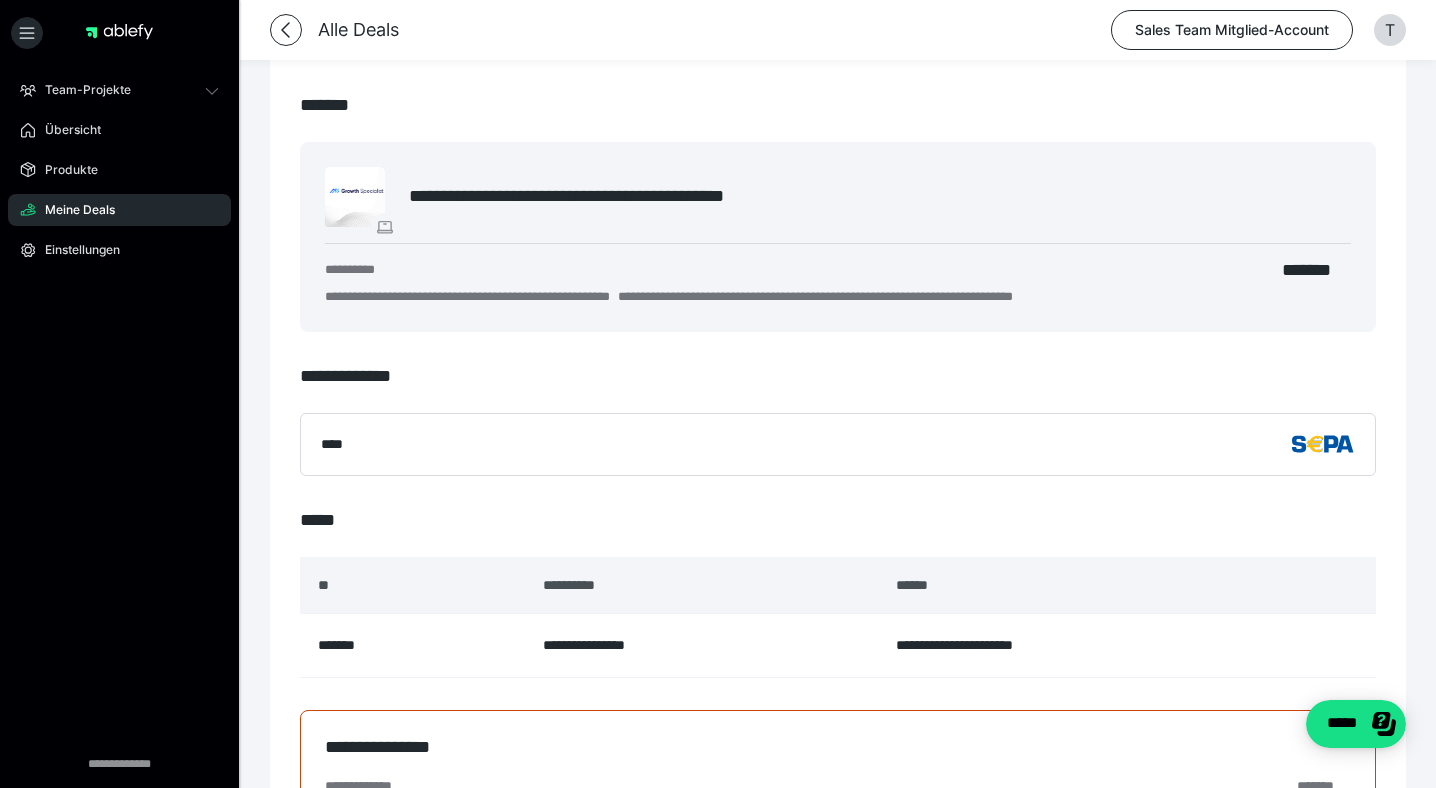 click on "Alle Deals" at bounding box center (334, 30) 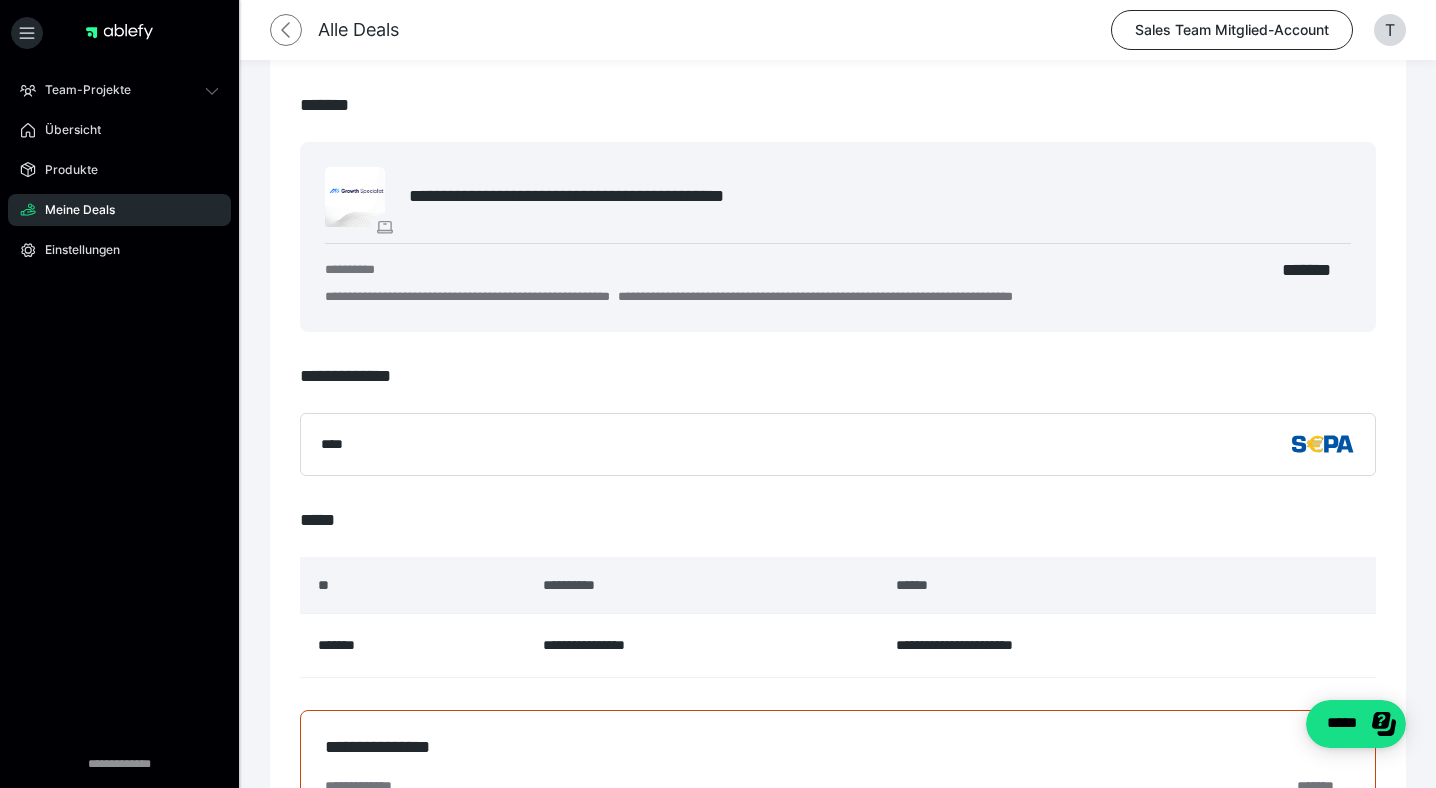 click 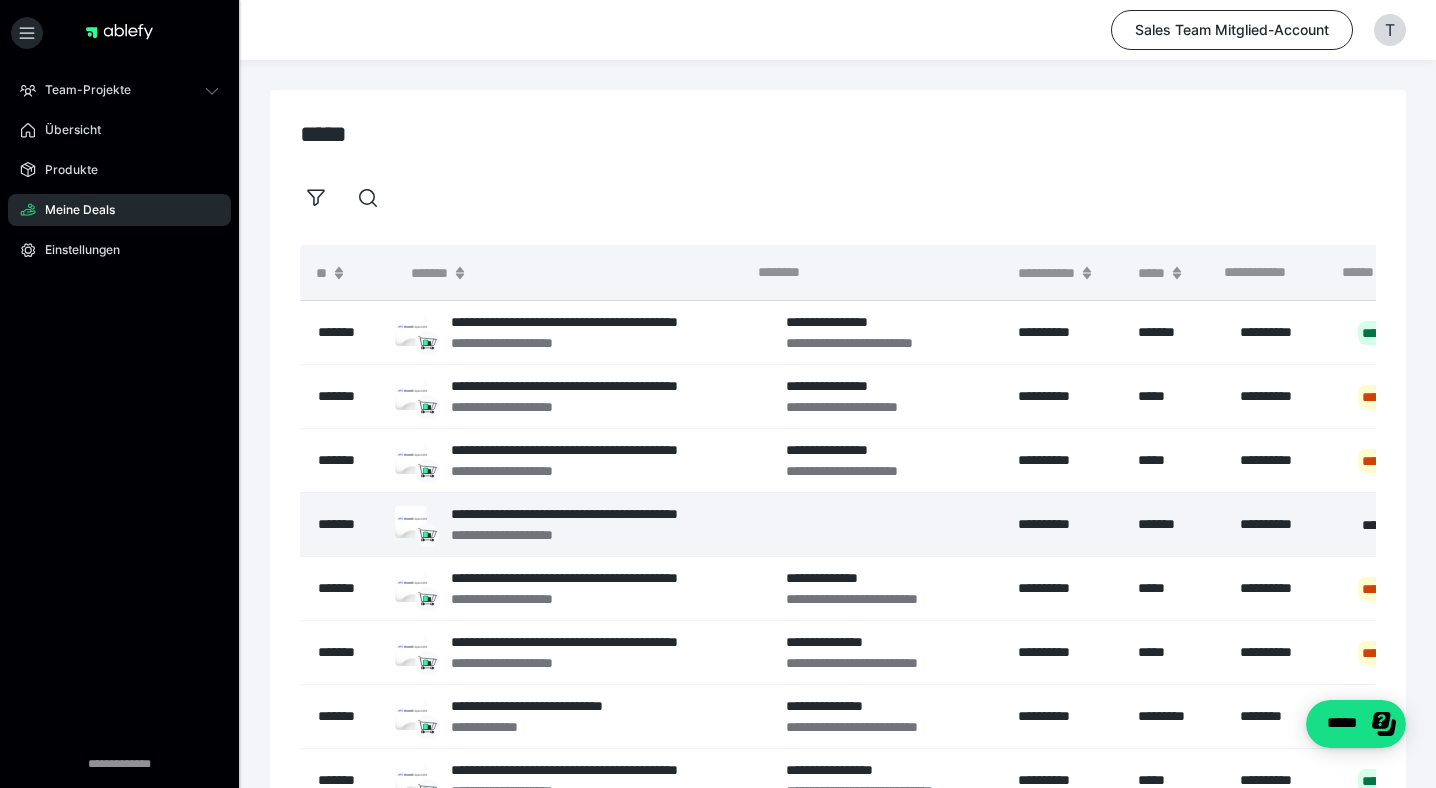 scroll, scrollTop: 401, scrollLeft: 0, axis: vertical 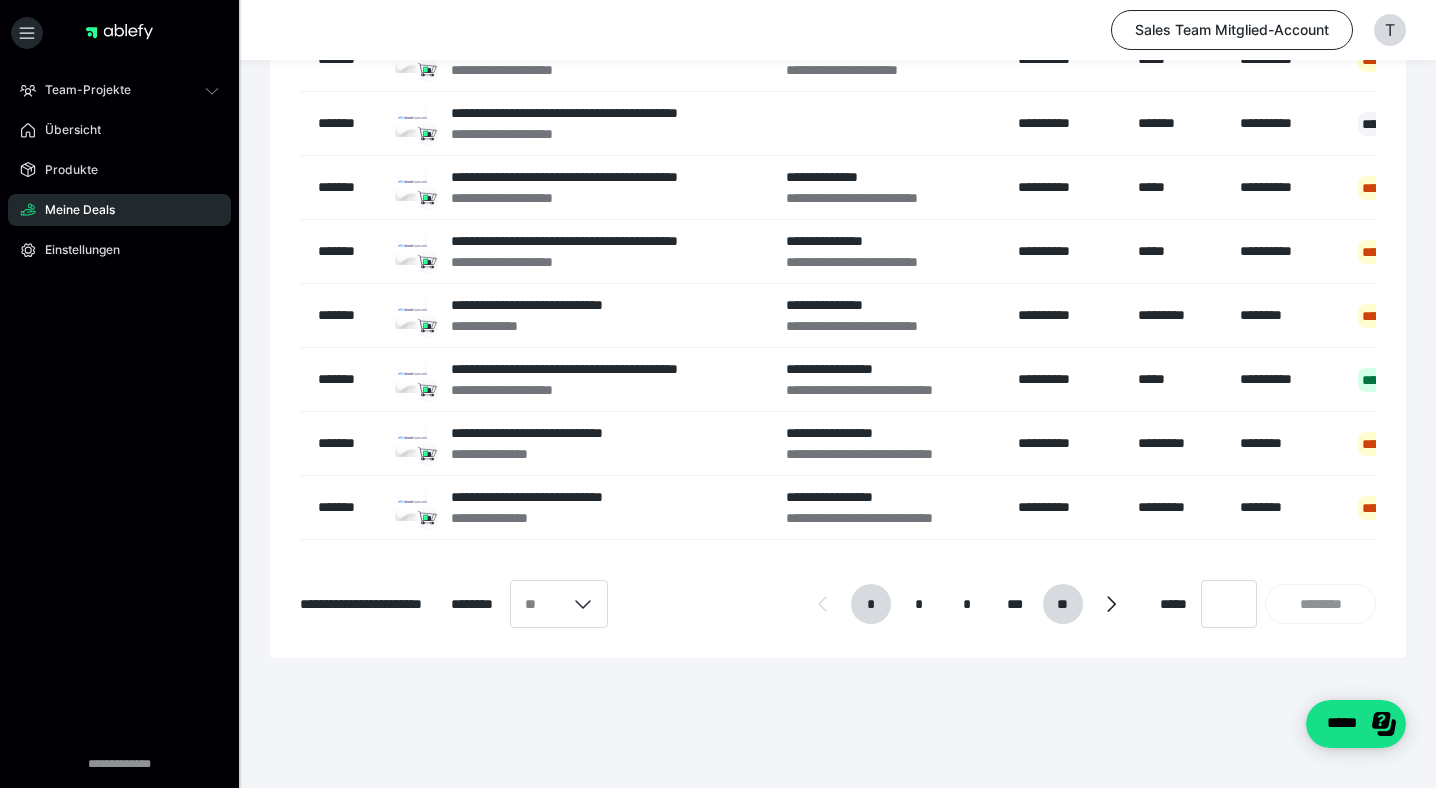click on "**" at bounding box center (1062, 604) 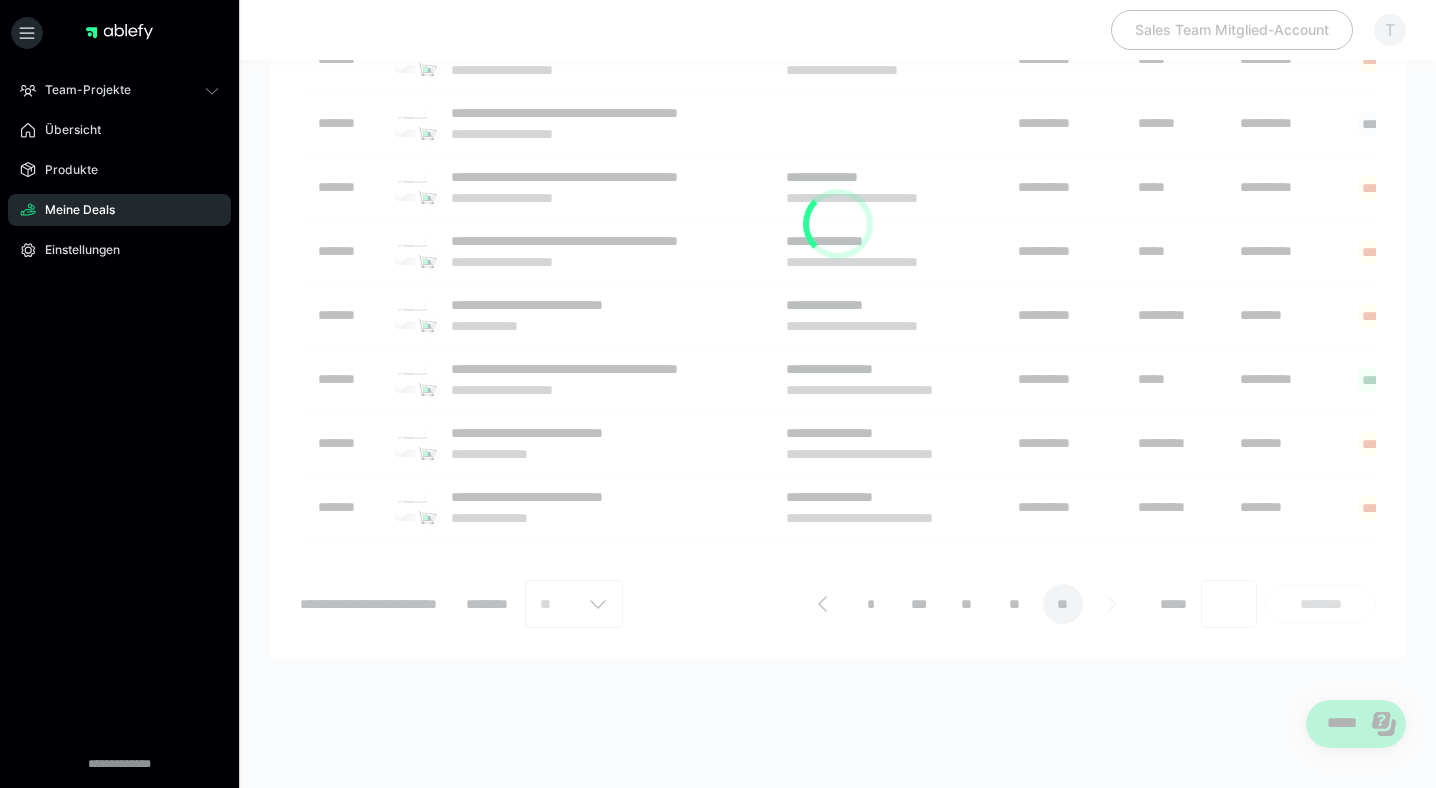 scroll, scrollTop: 17, scrollLeft: 0, axis: vertical 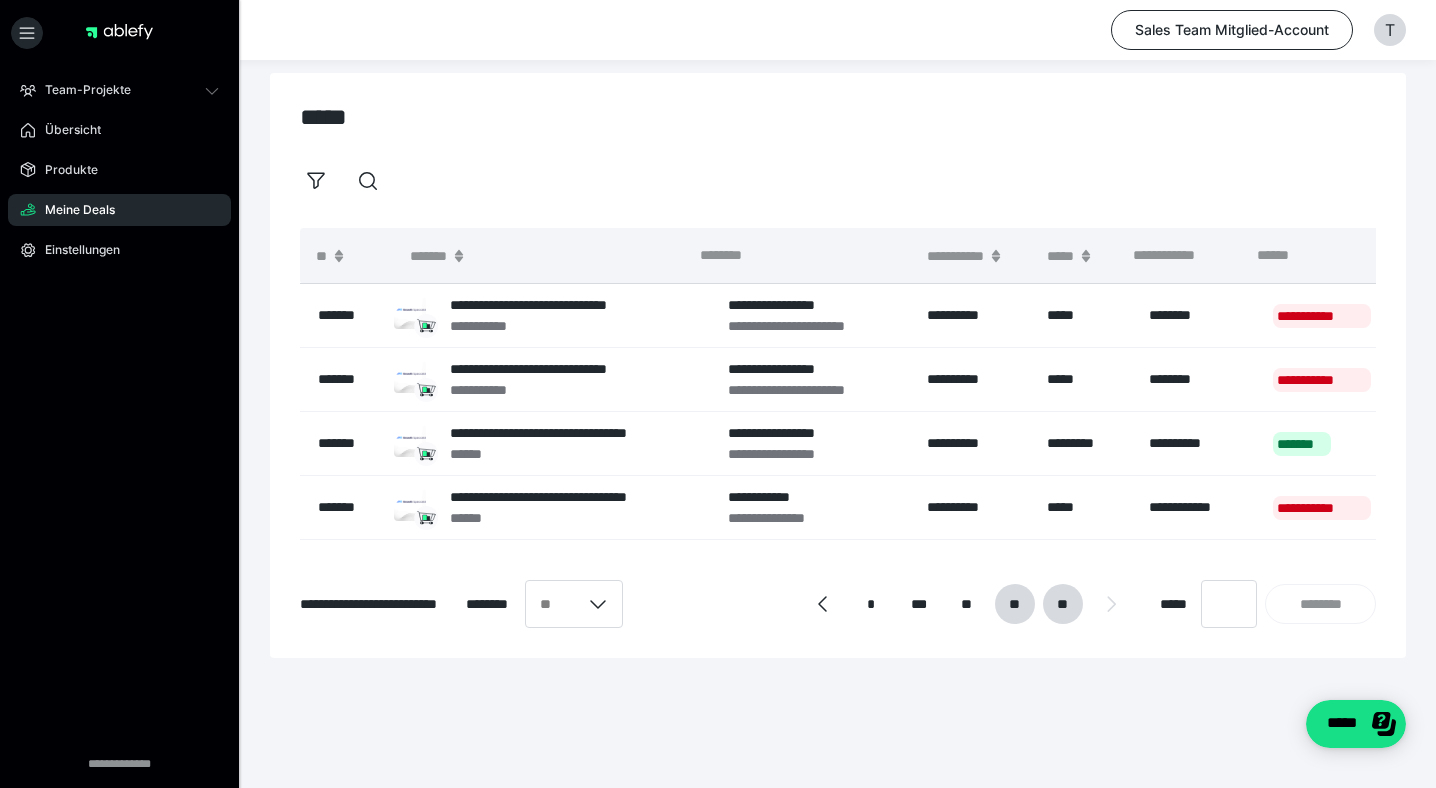 click on "**" at bounding box center [1014, 604] 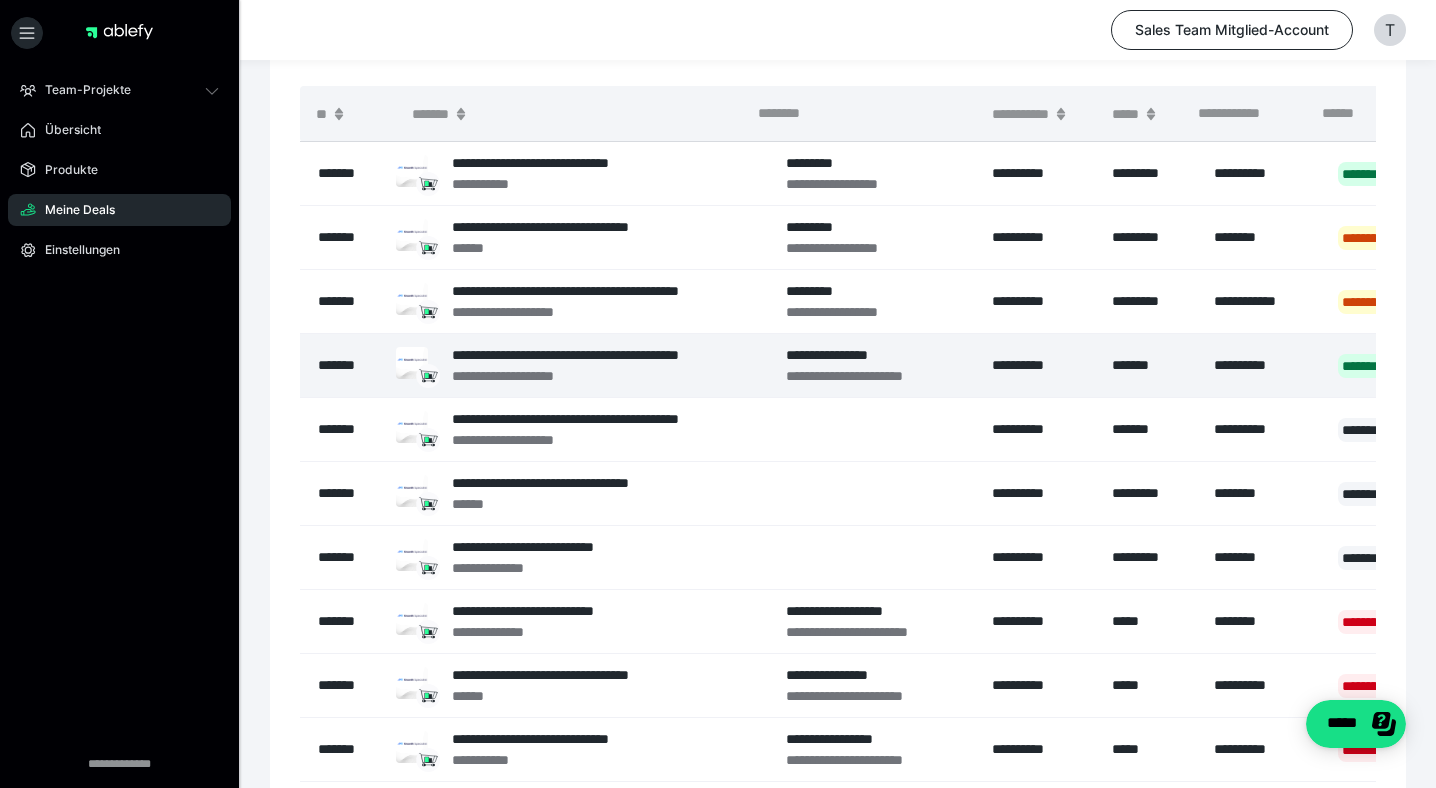 scroll, scrollTop: 173, scrollLeft: 0, axis: vertical 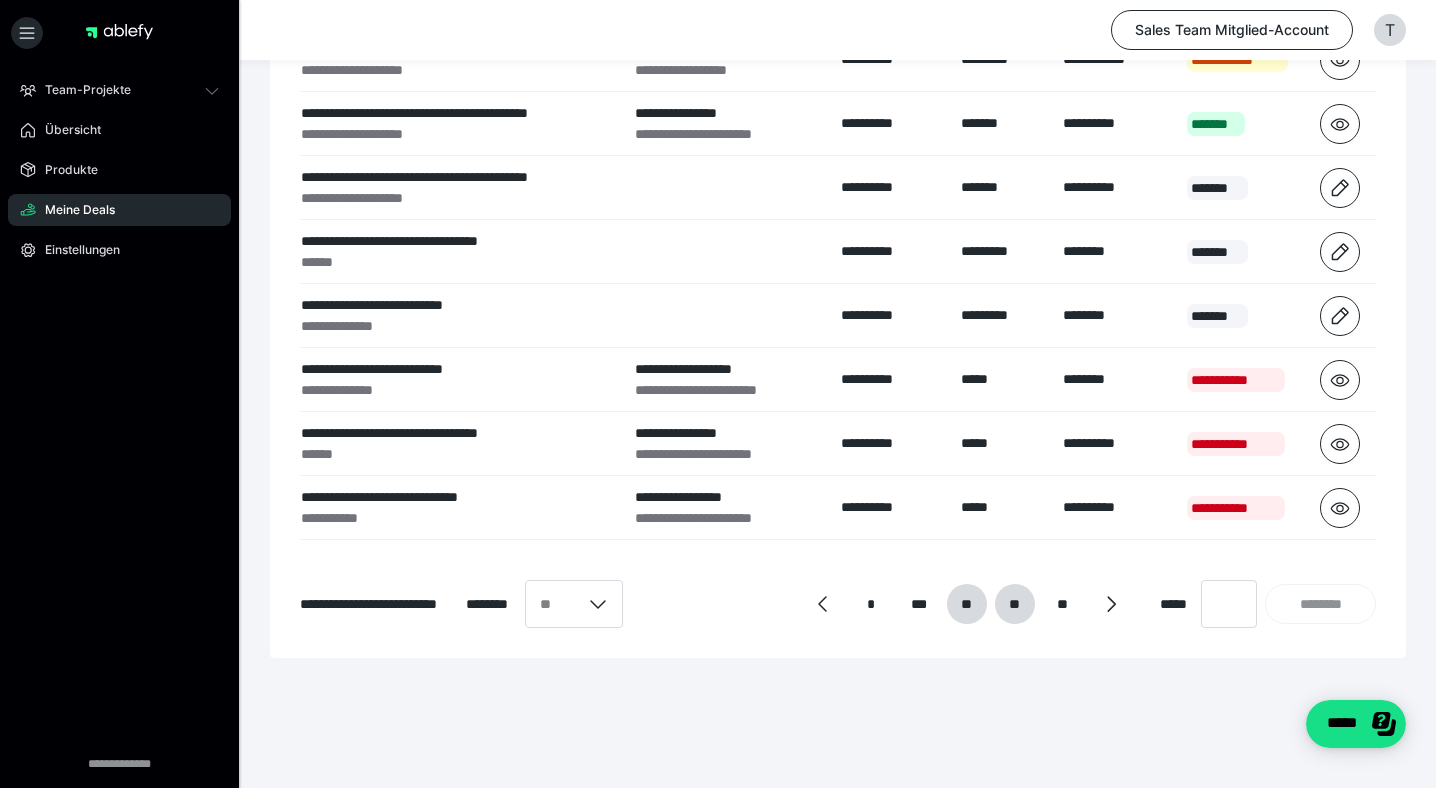 click on "**" at bounding box center (966, 604) 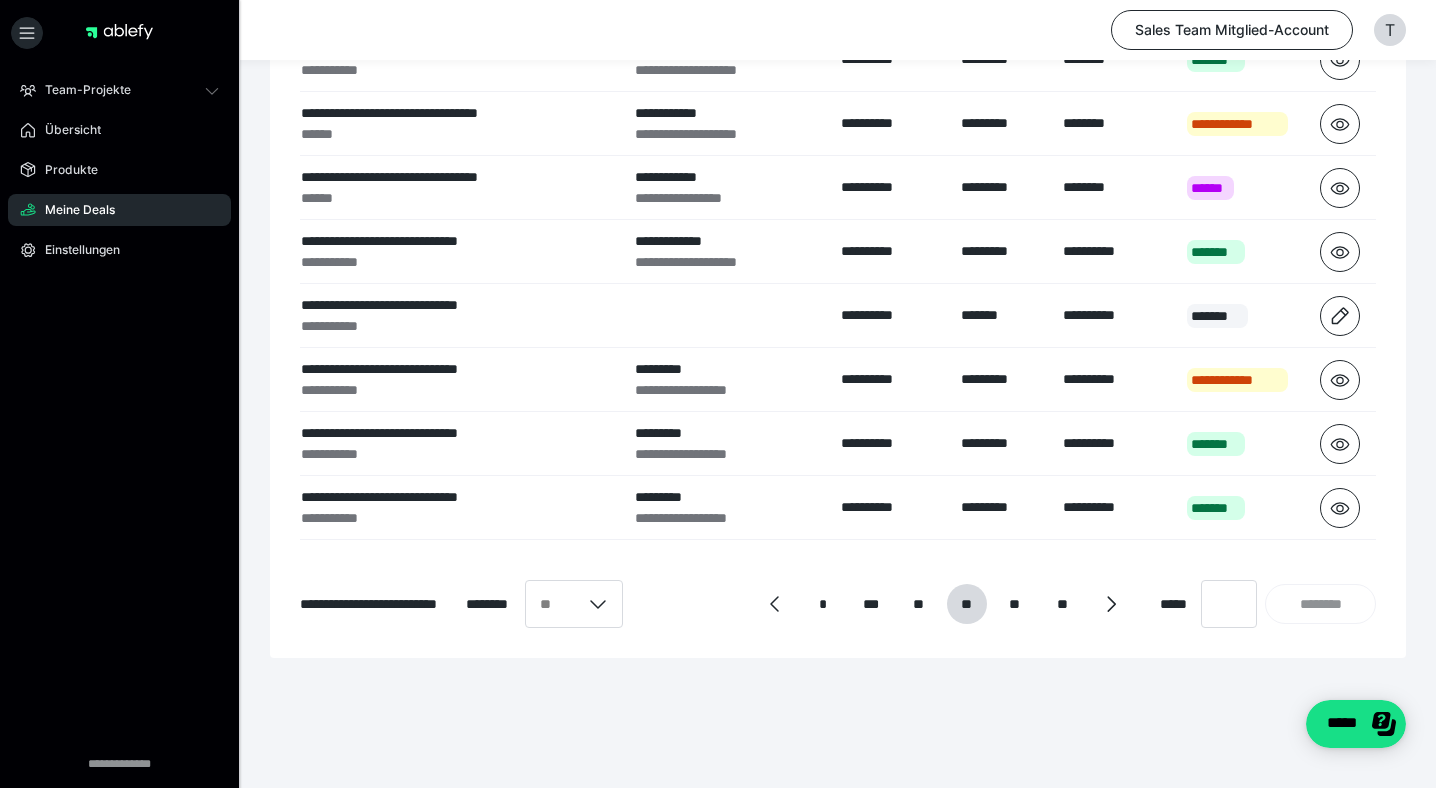 scroll, scrollTop: 0, scrollLeft: 64, axis: horizontal 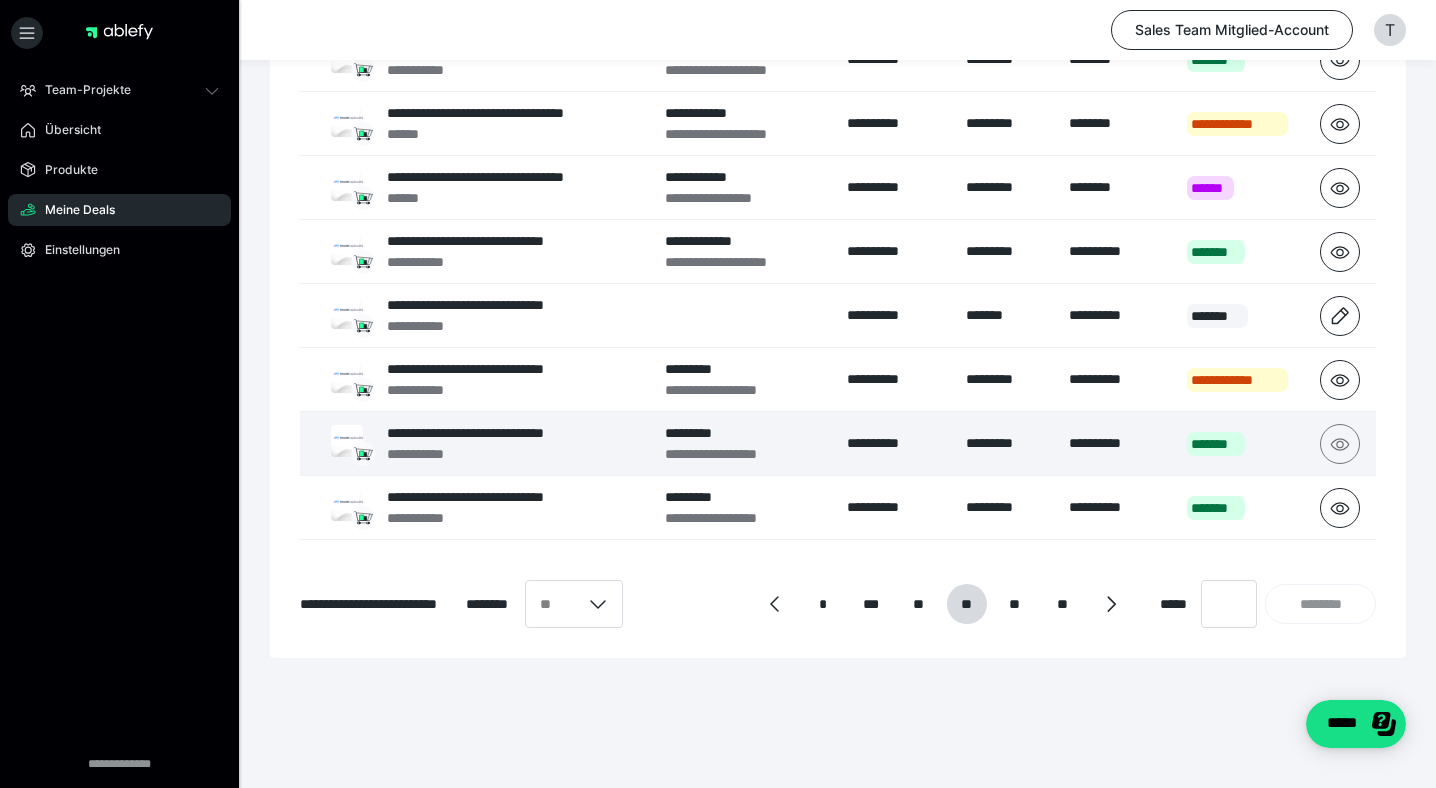 click at bounding box center [1340, 444] 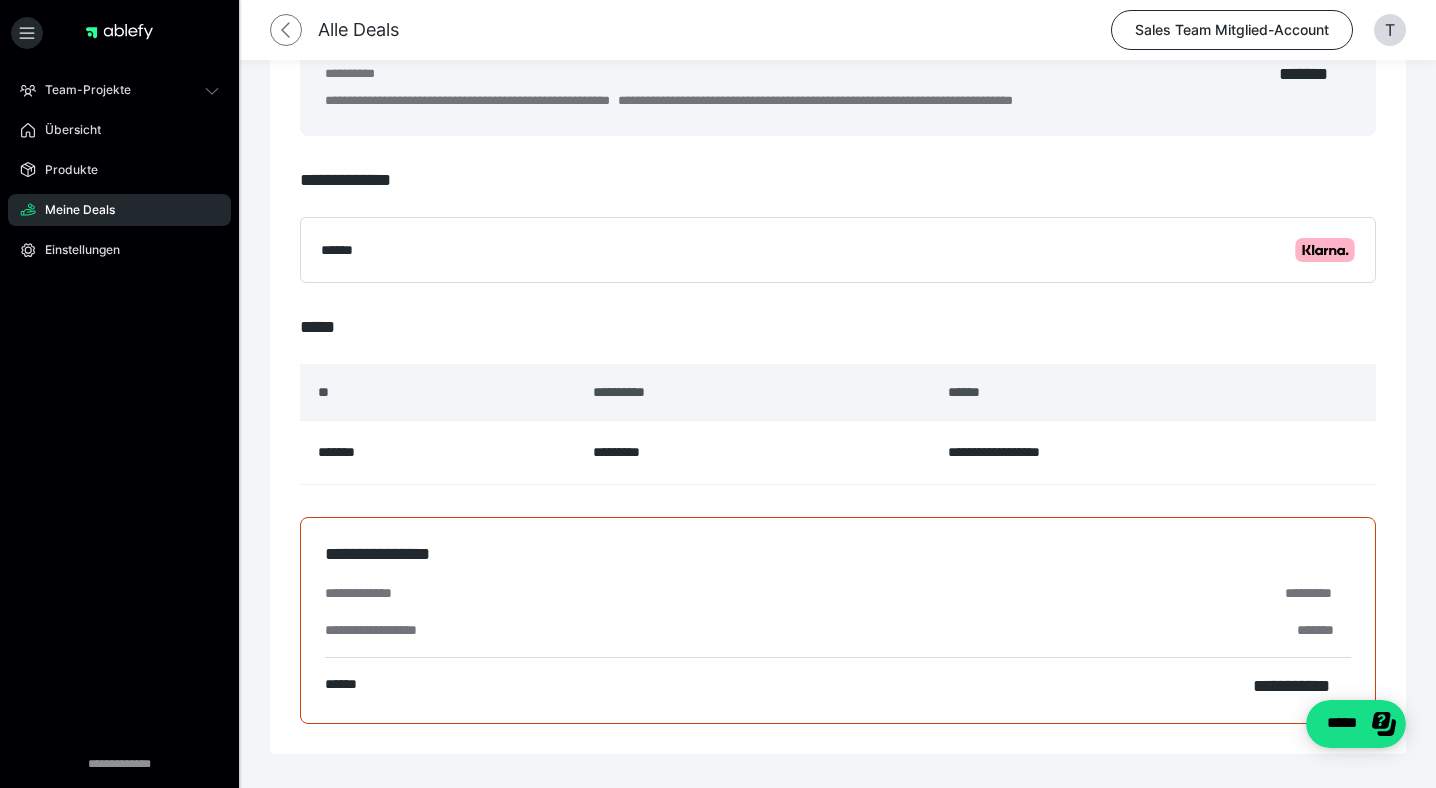 click 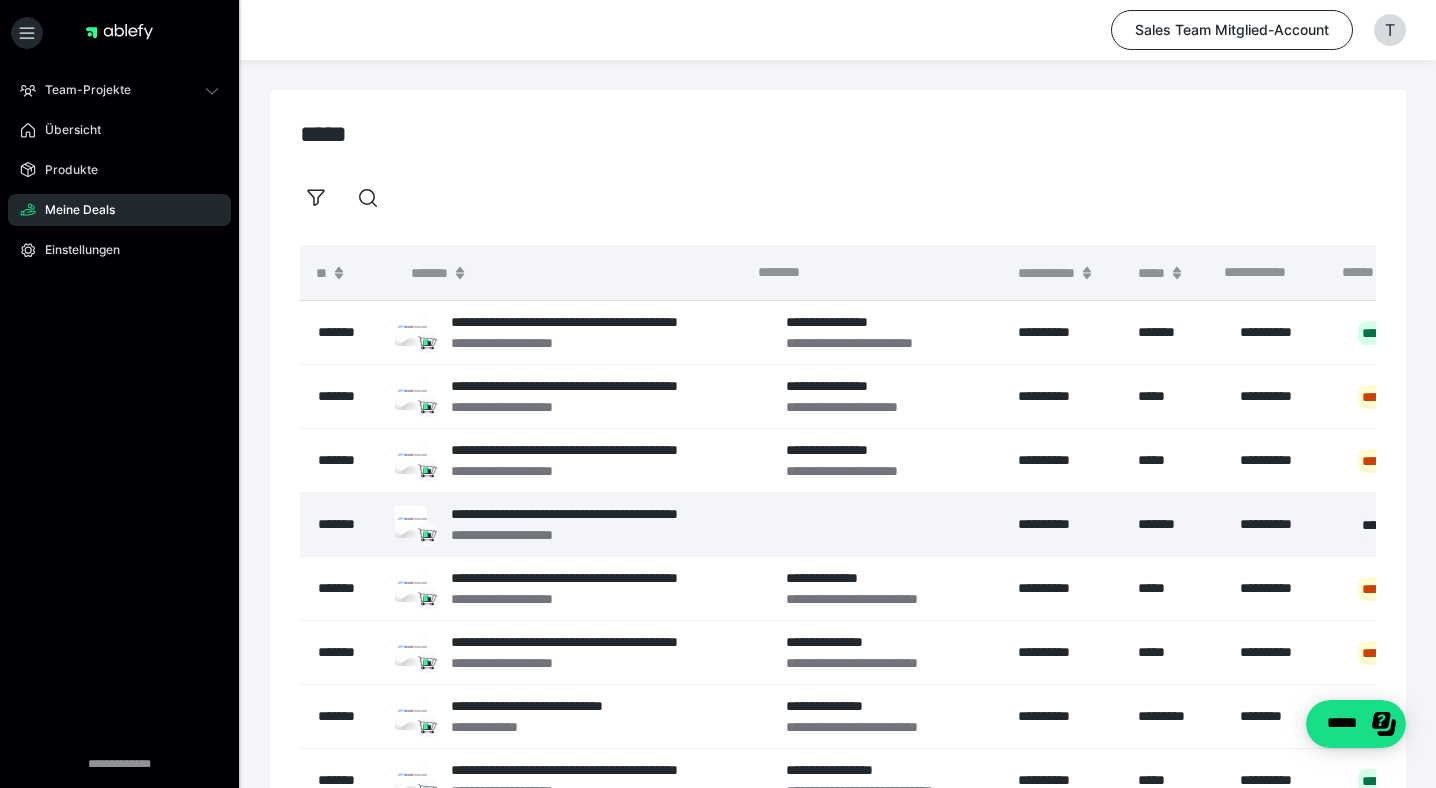 scroll, scrollTop: 401, scrollLeft: 0, axis: vertical 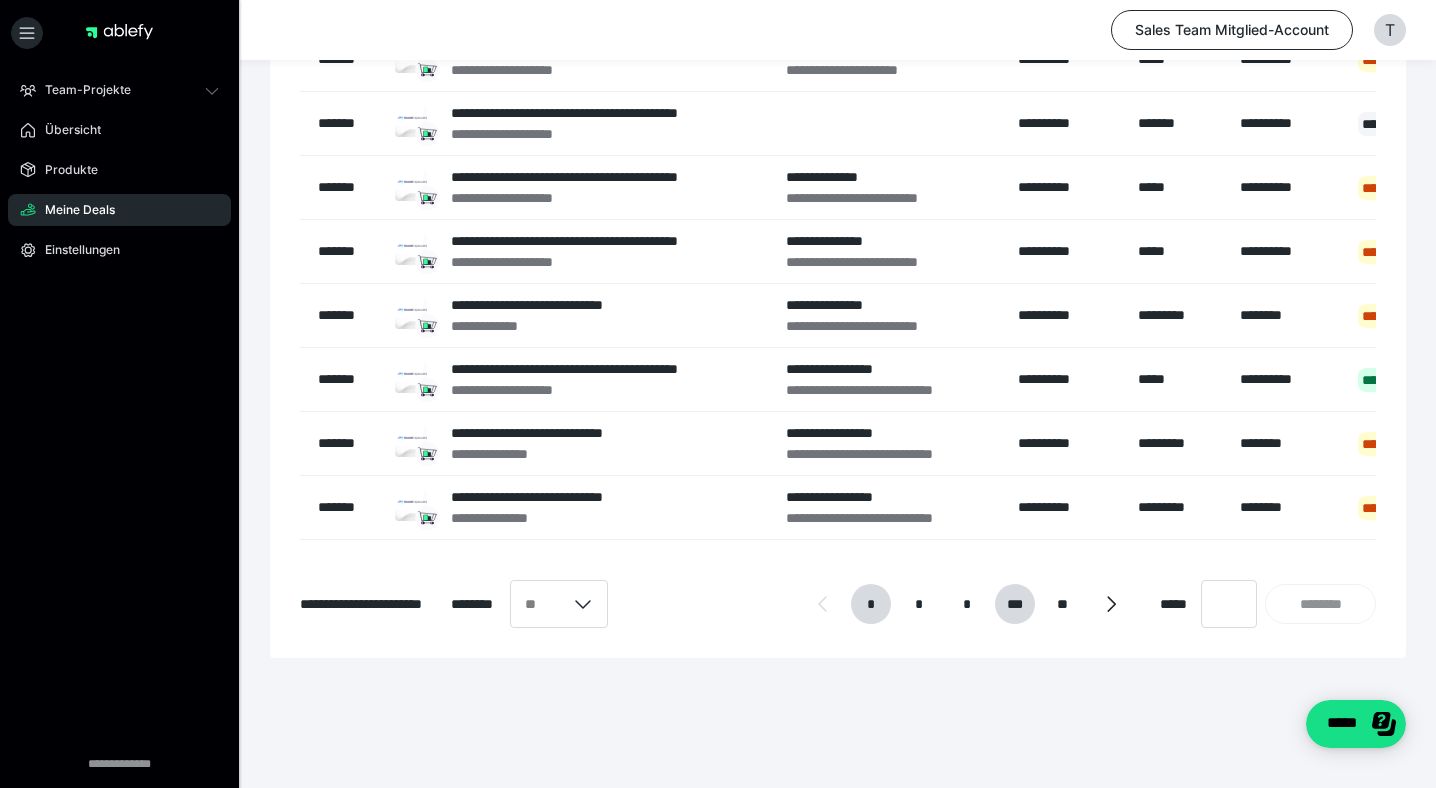 click on "***" at bounding box center [1015, 604] 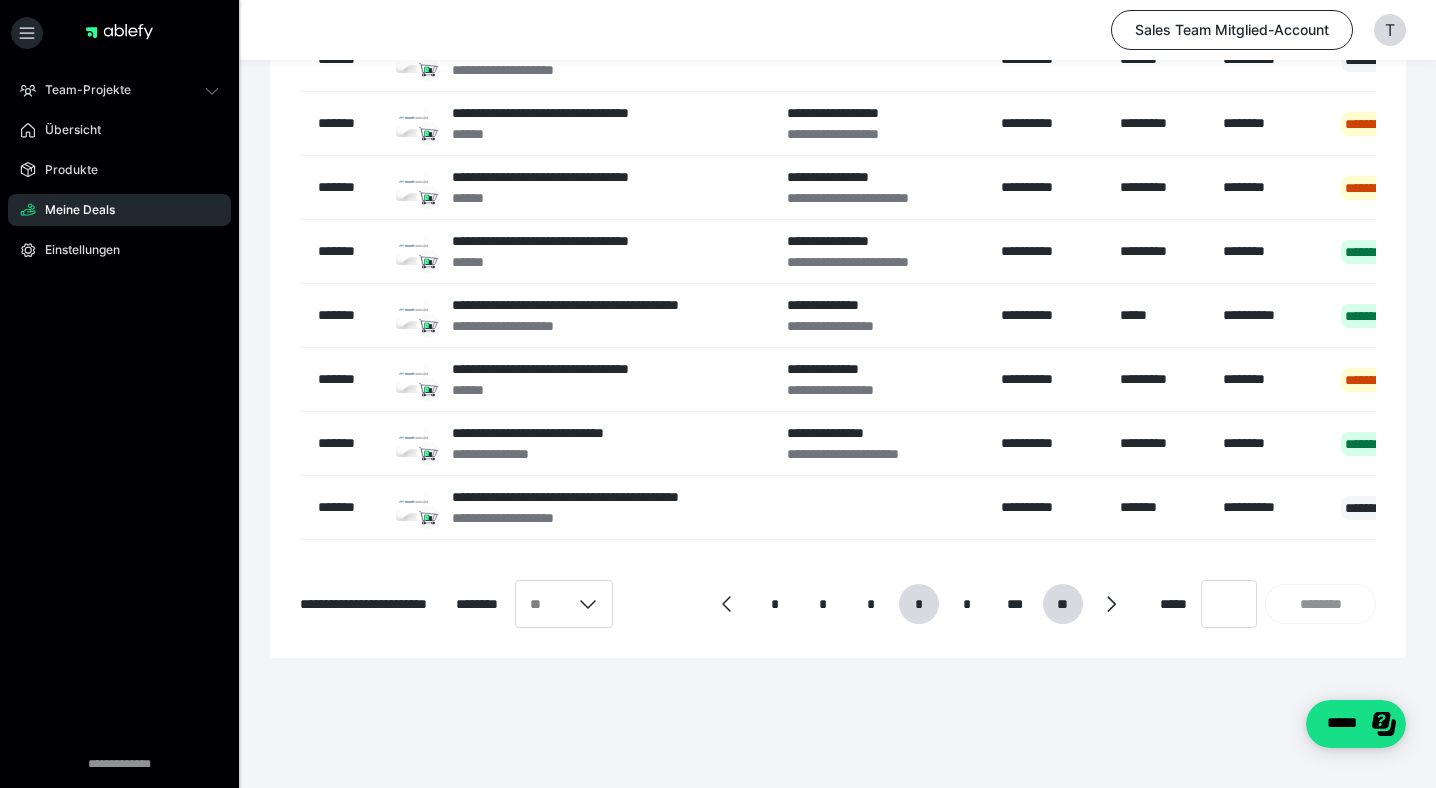 click on "**" at bounding box center [1062, 604] 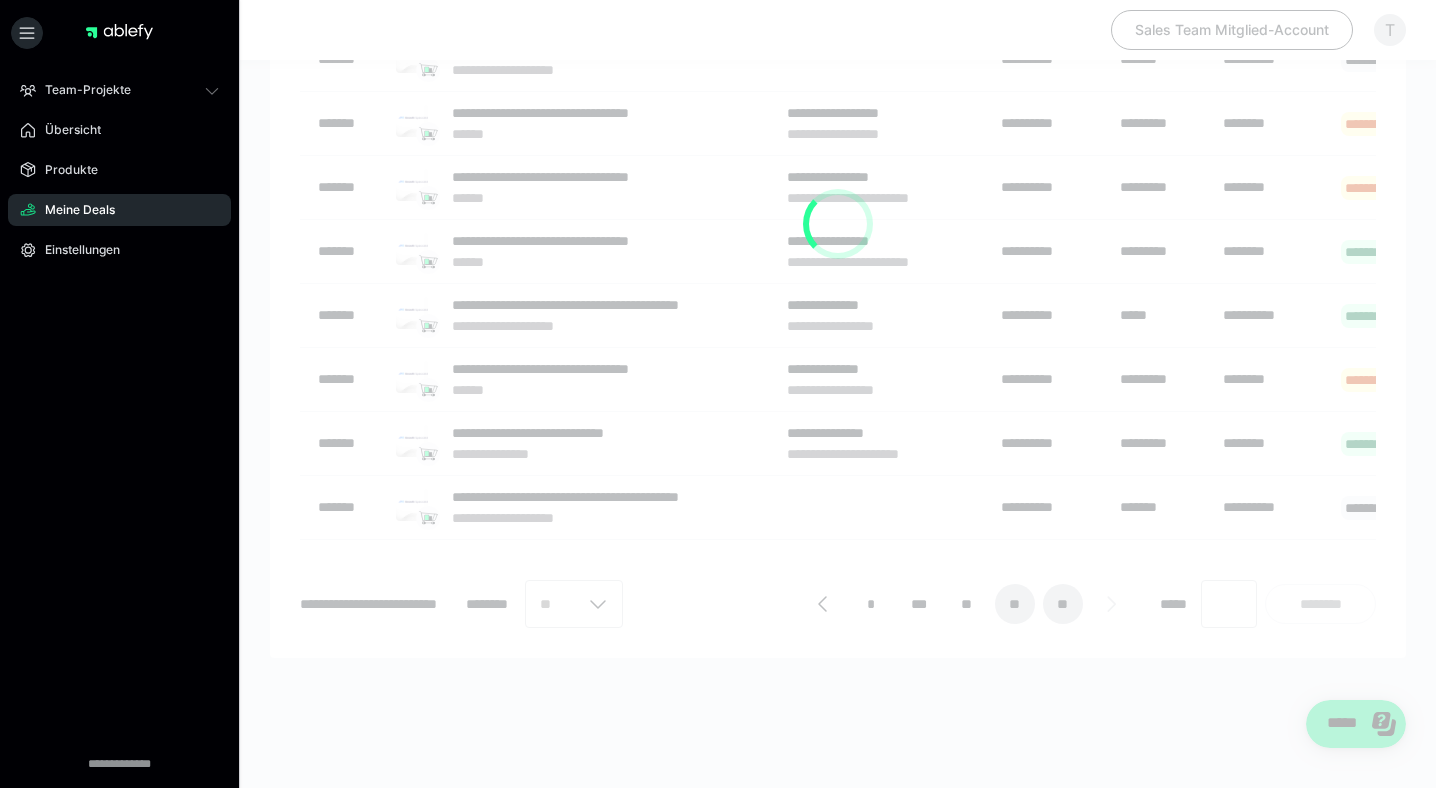 scroll, scrollTop: 17, scrollLeft: 0, axis: vertical 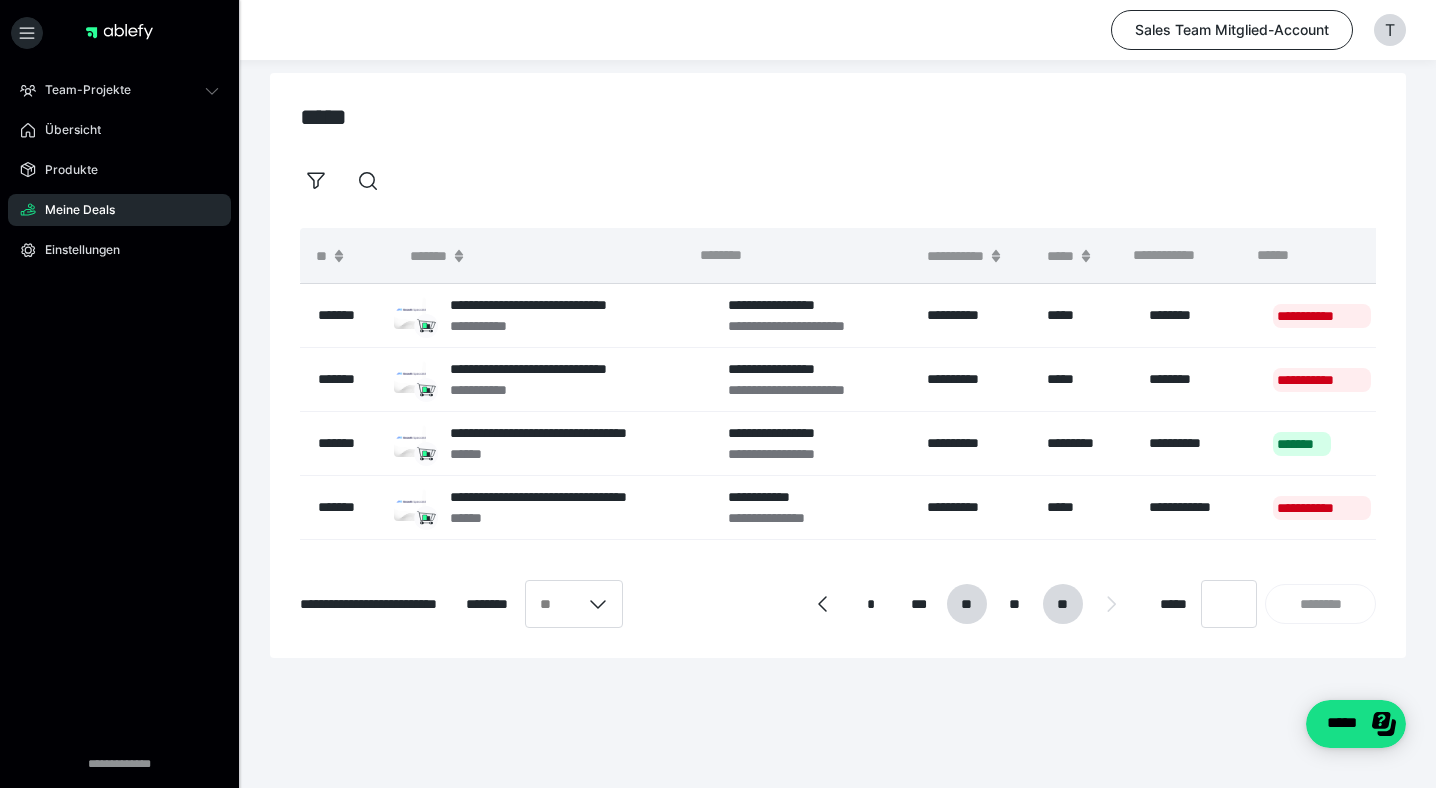 click on "**" at bounding box center [966, 604] 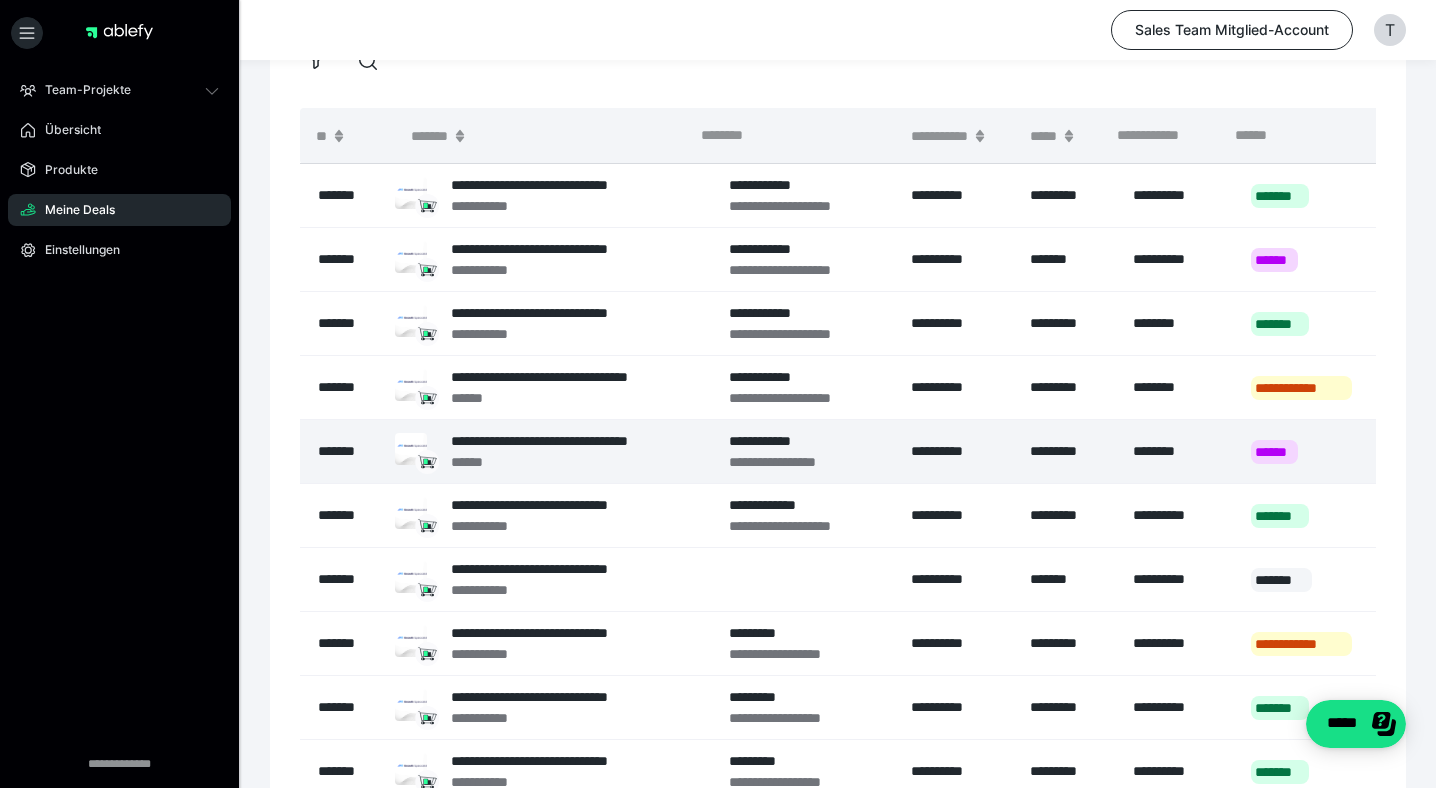 scroll, scrollTop: 401, scrollLeft: 0, axis: vertical 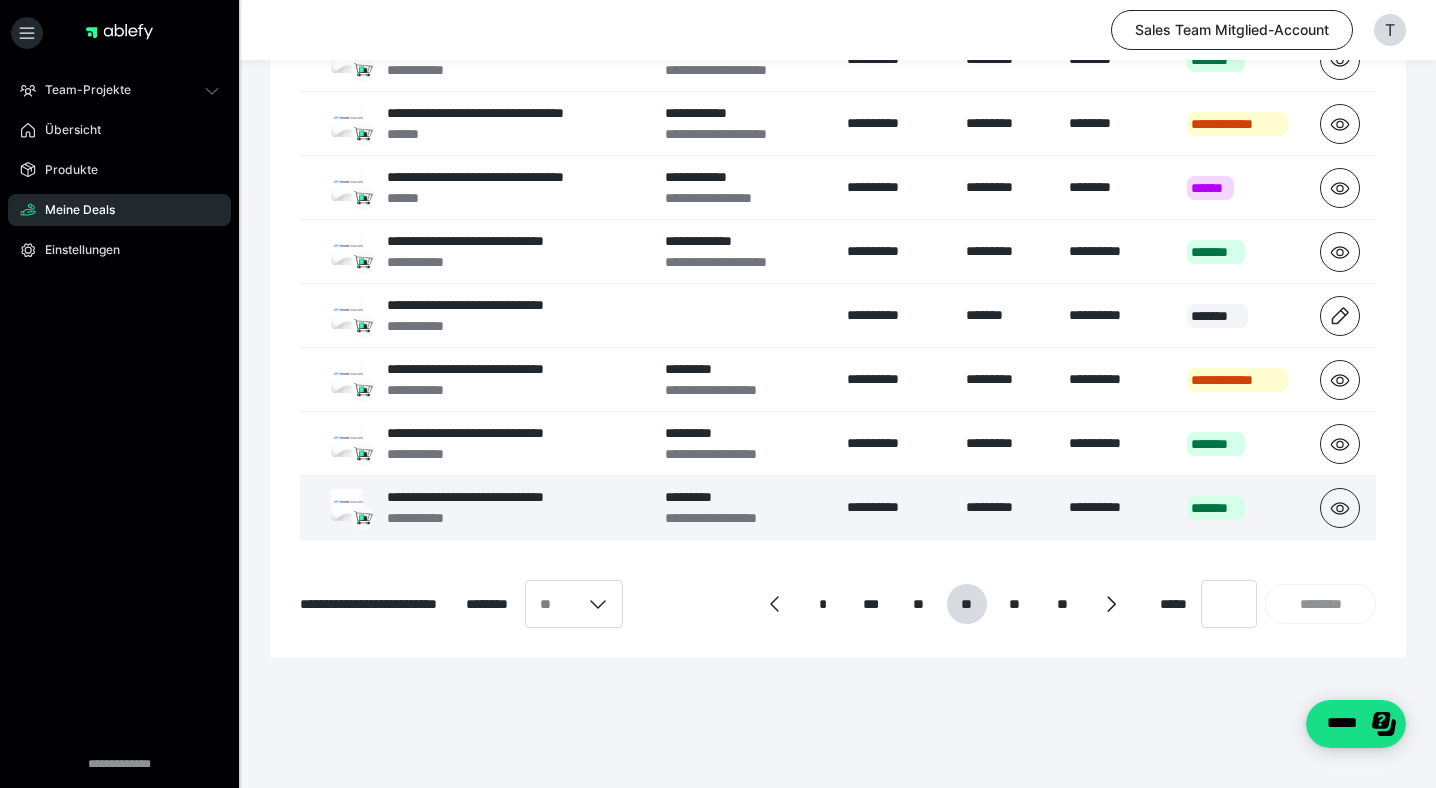 drag, startPoint x: 1282, startPoint y: 516, endPoint x: 1268, endPoint y: 519, distance: 14.3178215 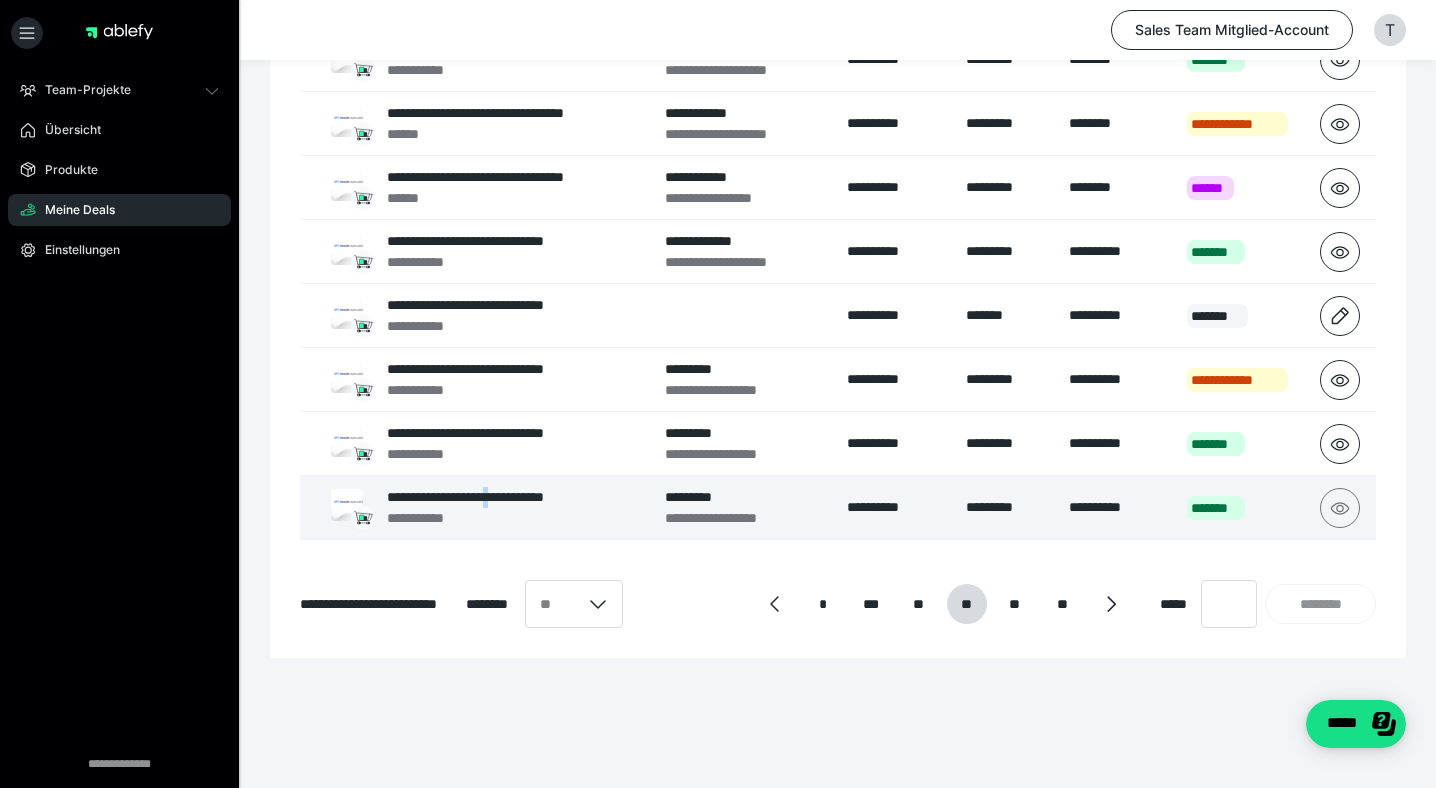 click at bounding box center (1340, 508) 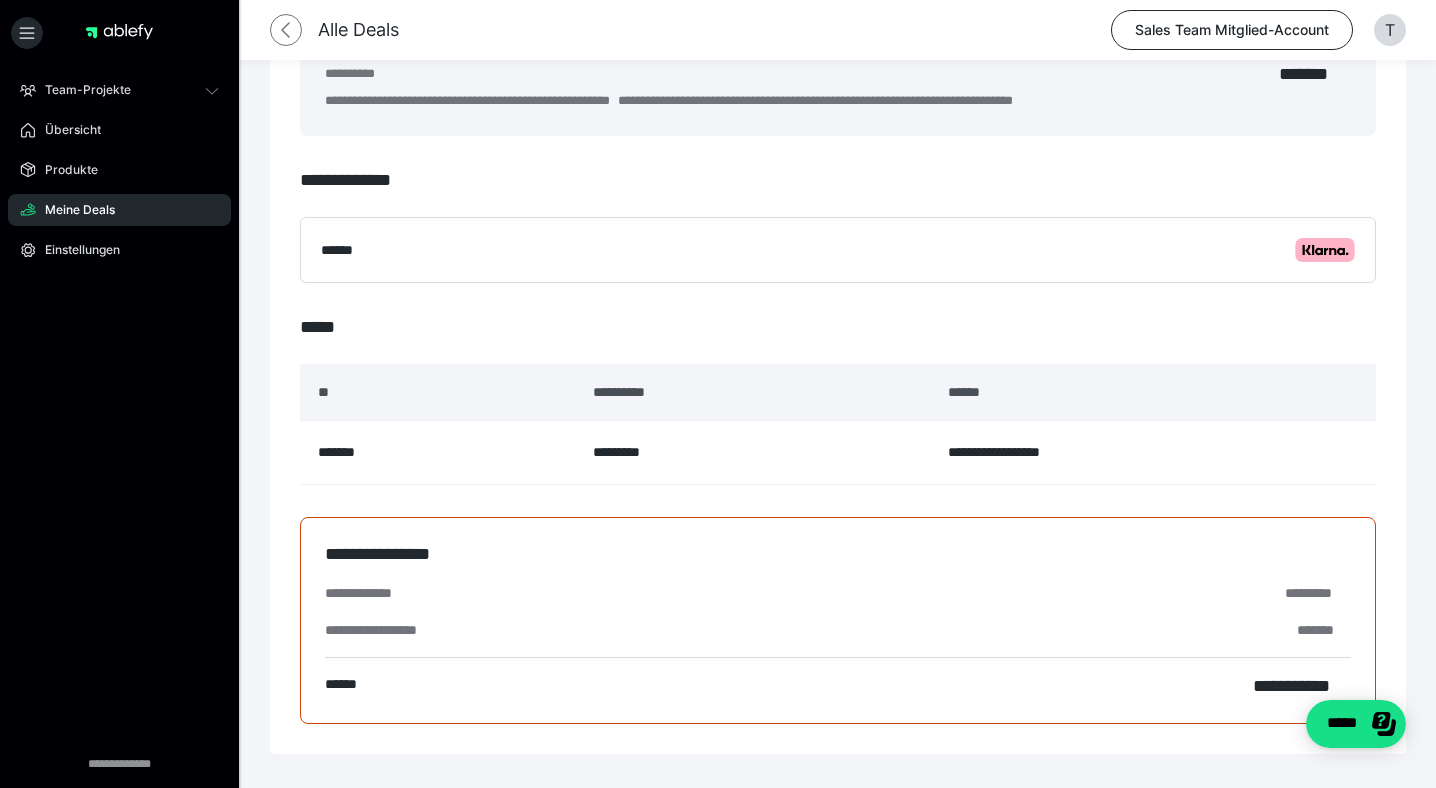 click at bounding box center [286, 30] 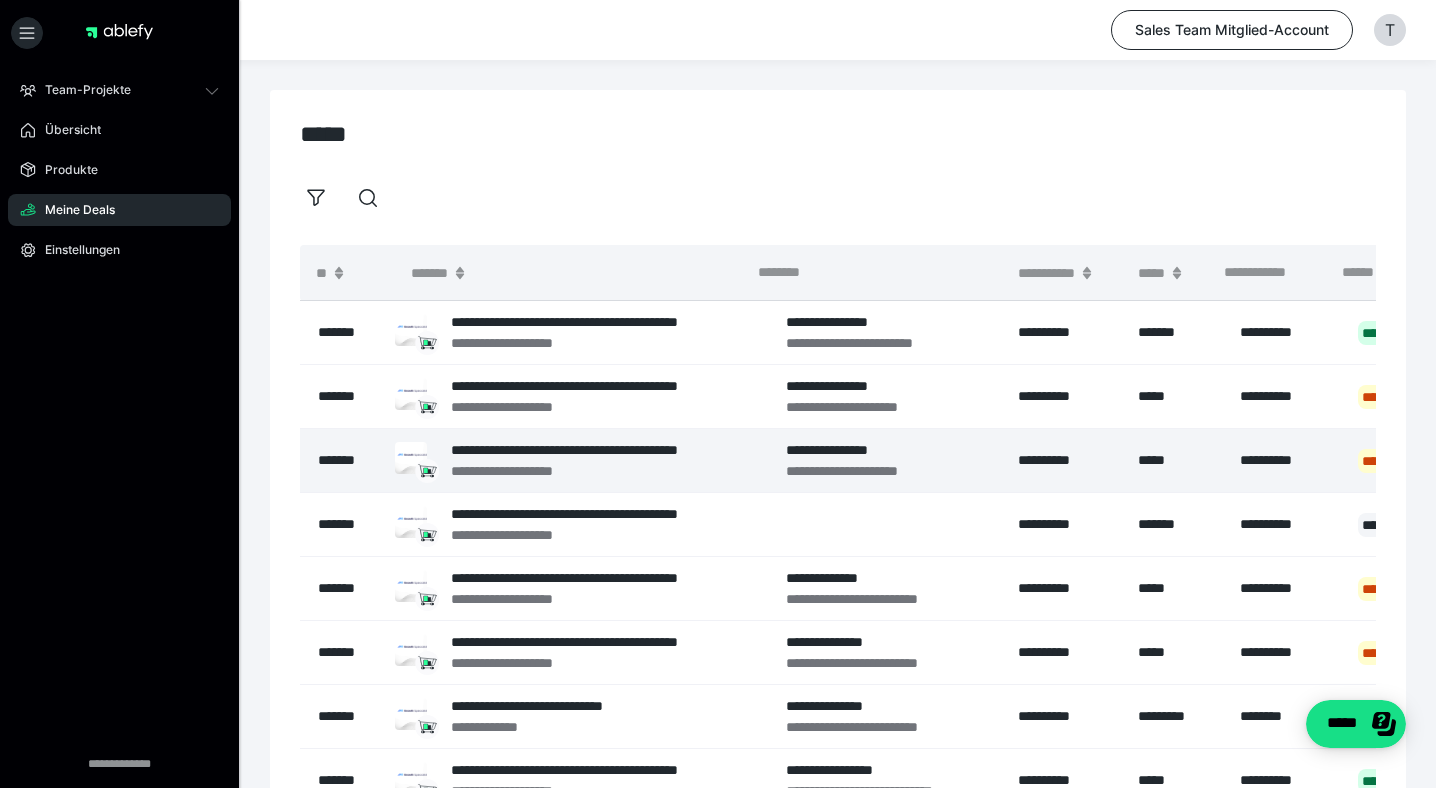 scroll, scrollTop: 401, scrollLeft: 0, axis: vertical 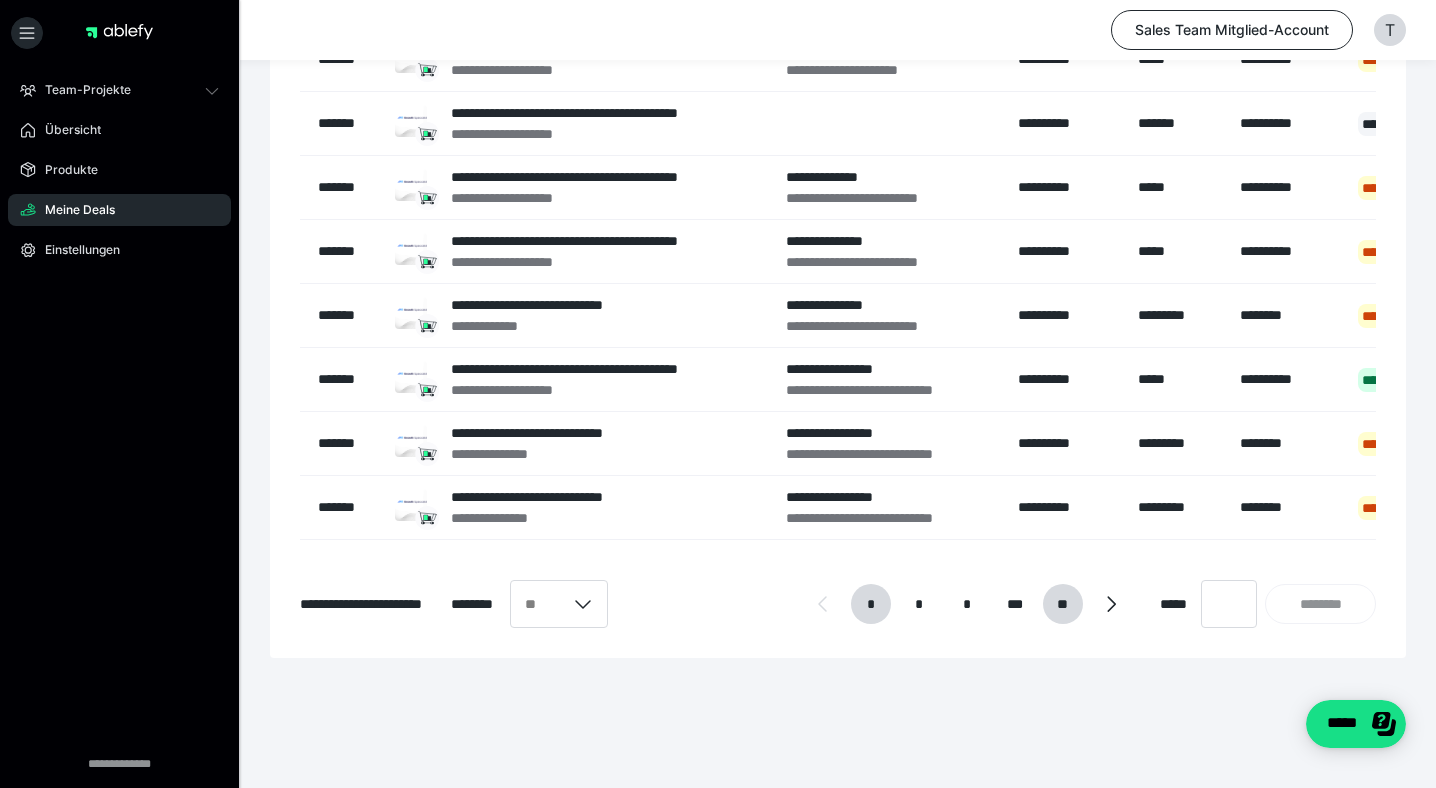 click on "**" at bounding box center (1062, 604) 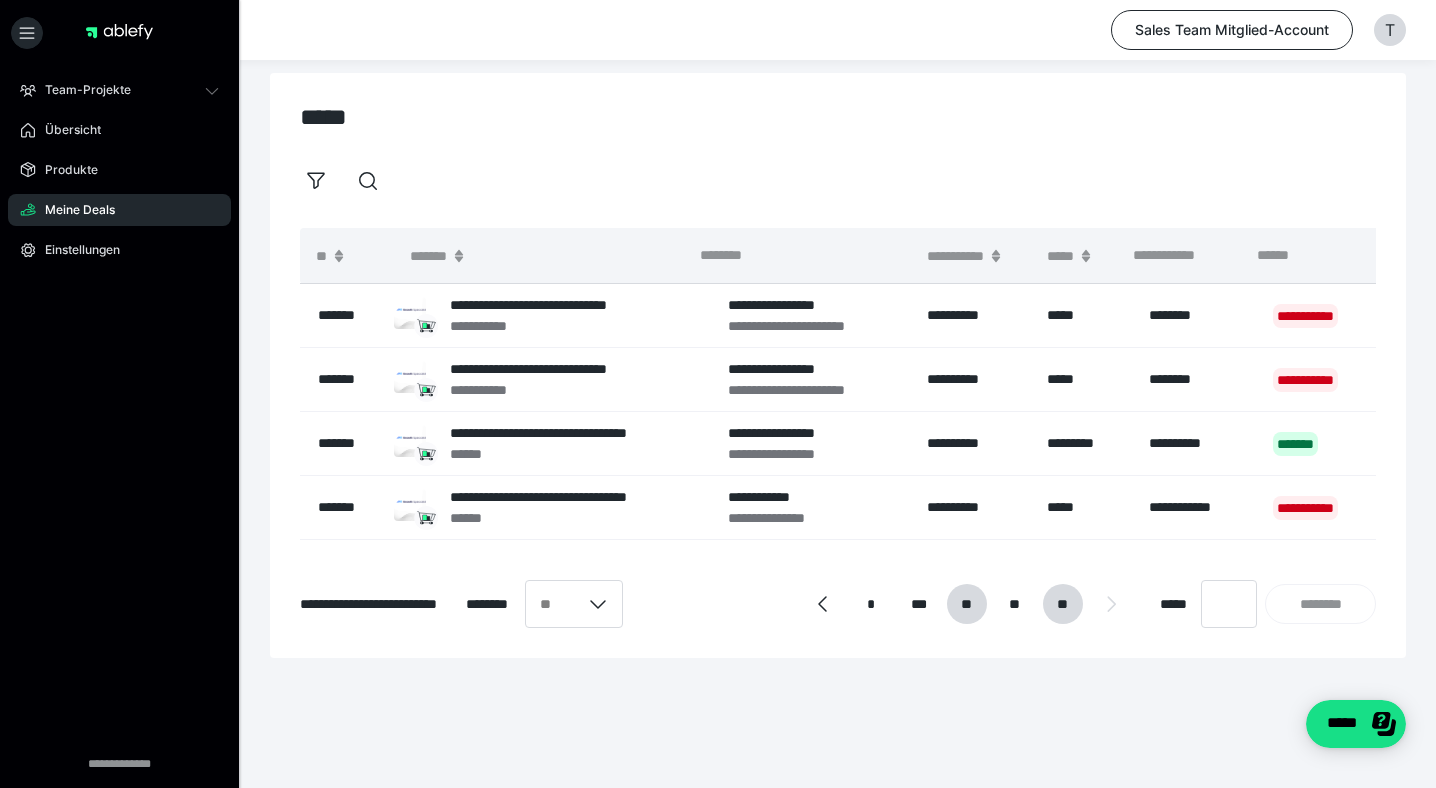 scroll, scrollTop: 17, scrollLeft: 0, axis: vertical 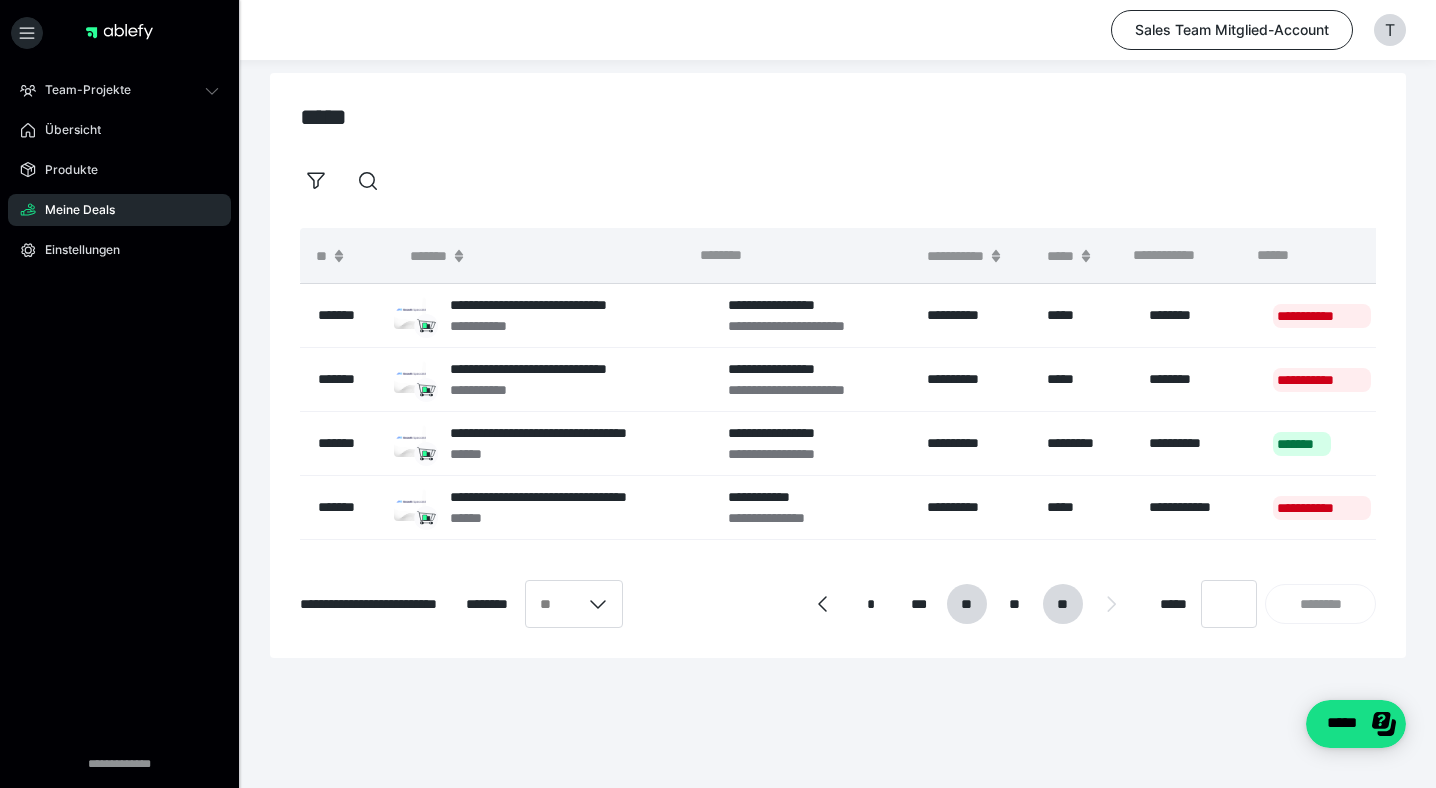 click on "**" at bounding box center [966, 604] 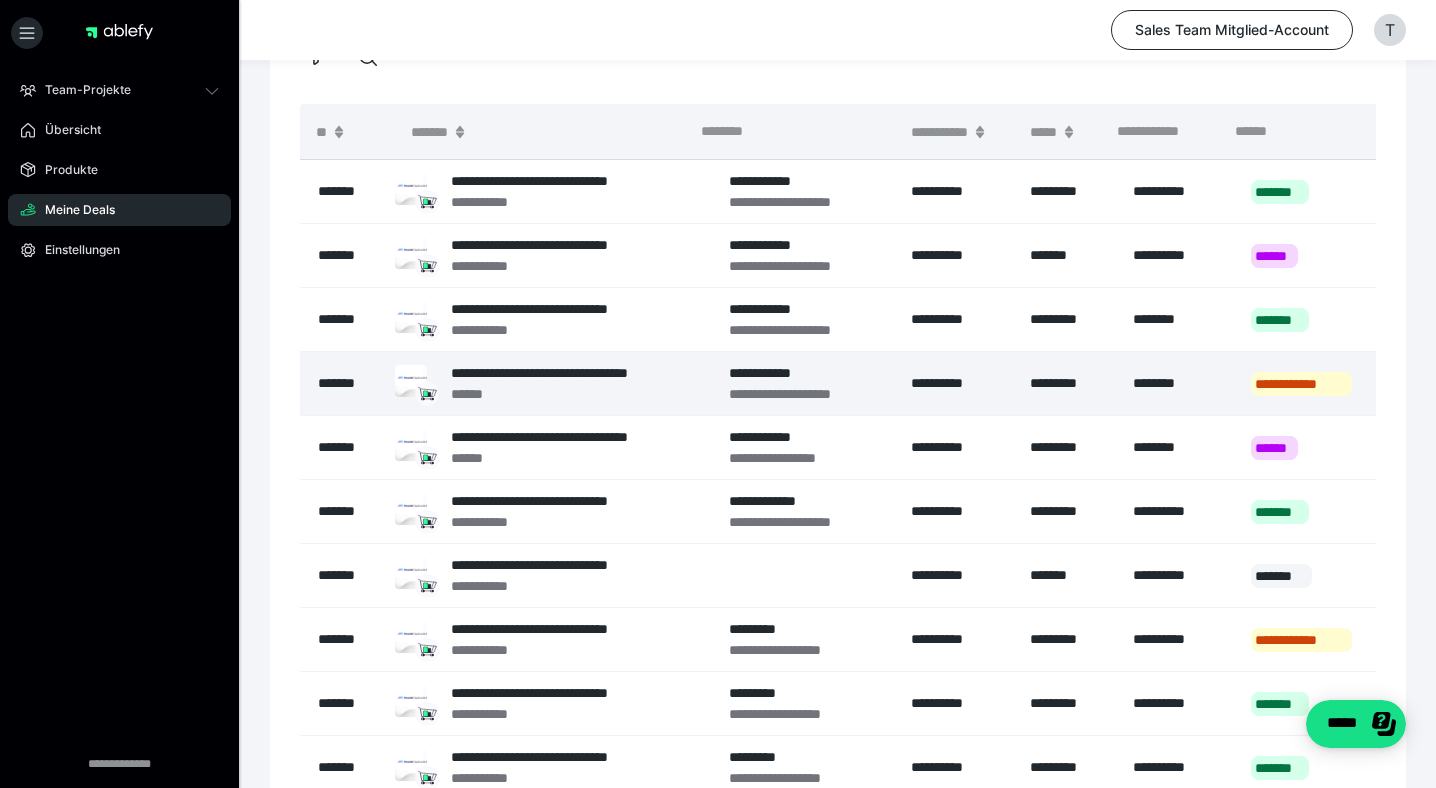 scroll, scrollTop: 142, scrollLeft: 0, axis: vertical 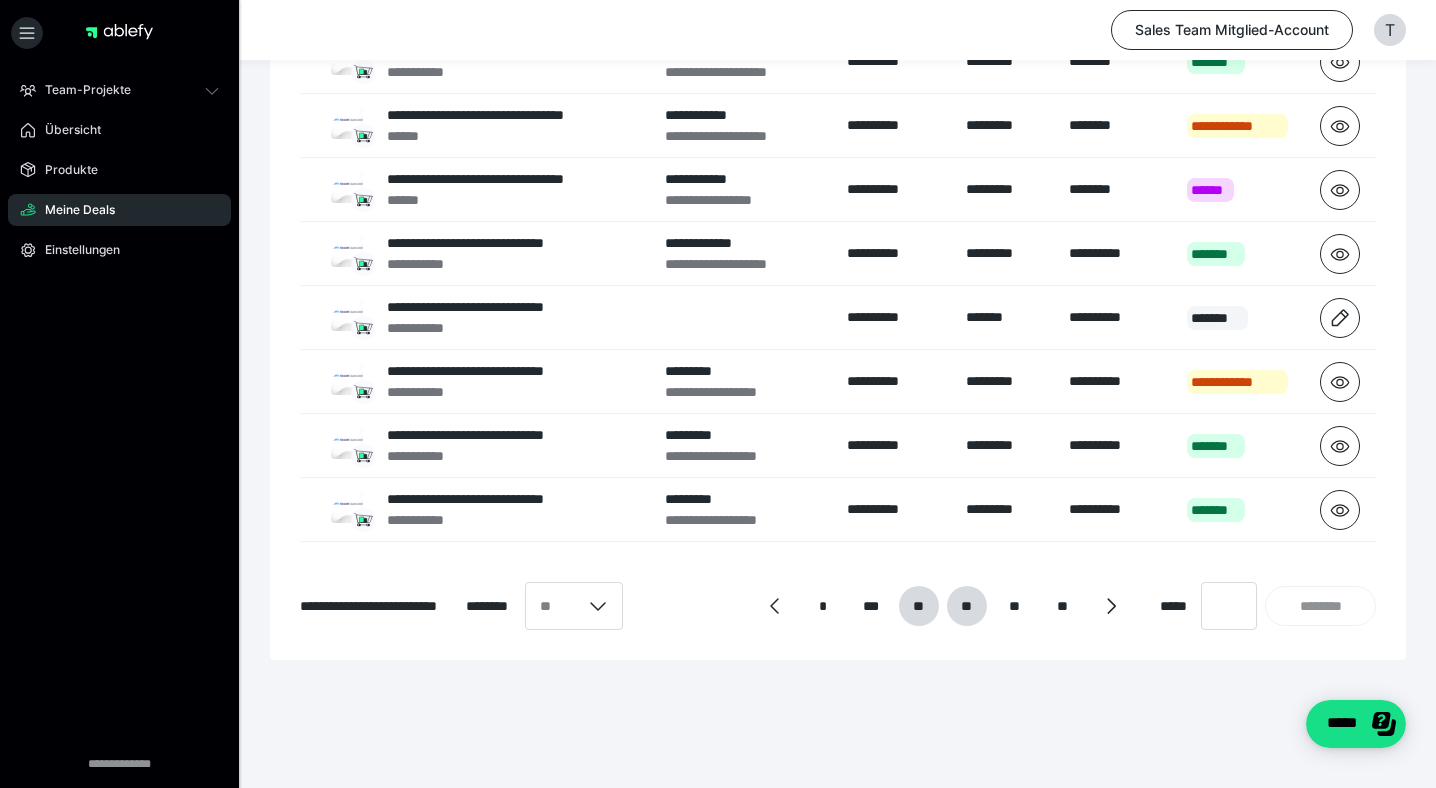 click on "**" at bounding box center [918, 606] 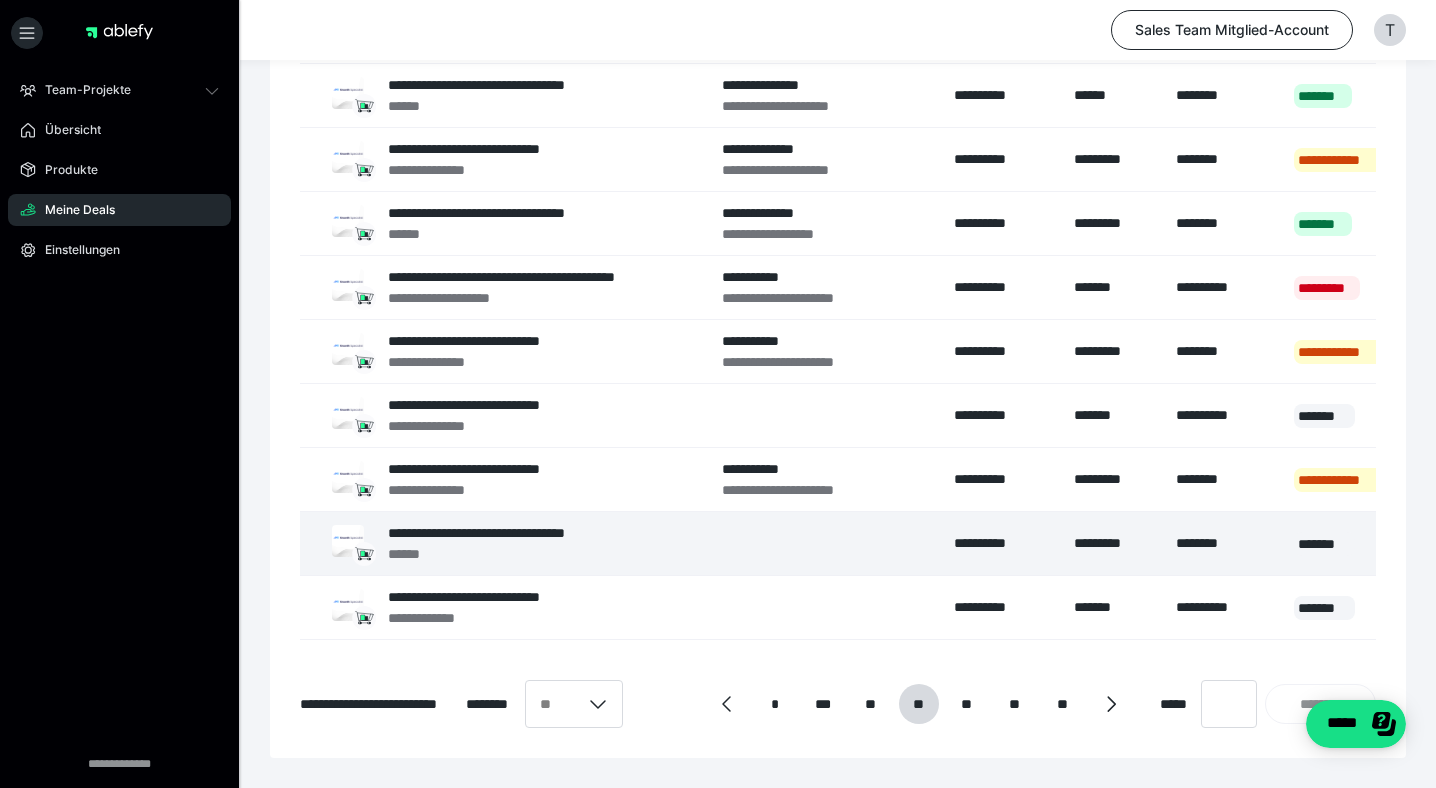 scroll, scrollTop: 401, scrollLeft: 0, axis: vertical 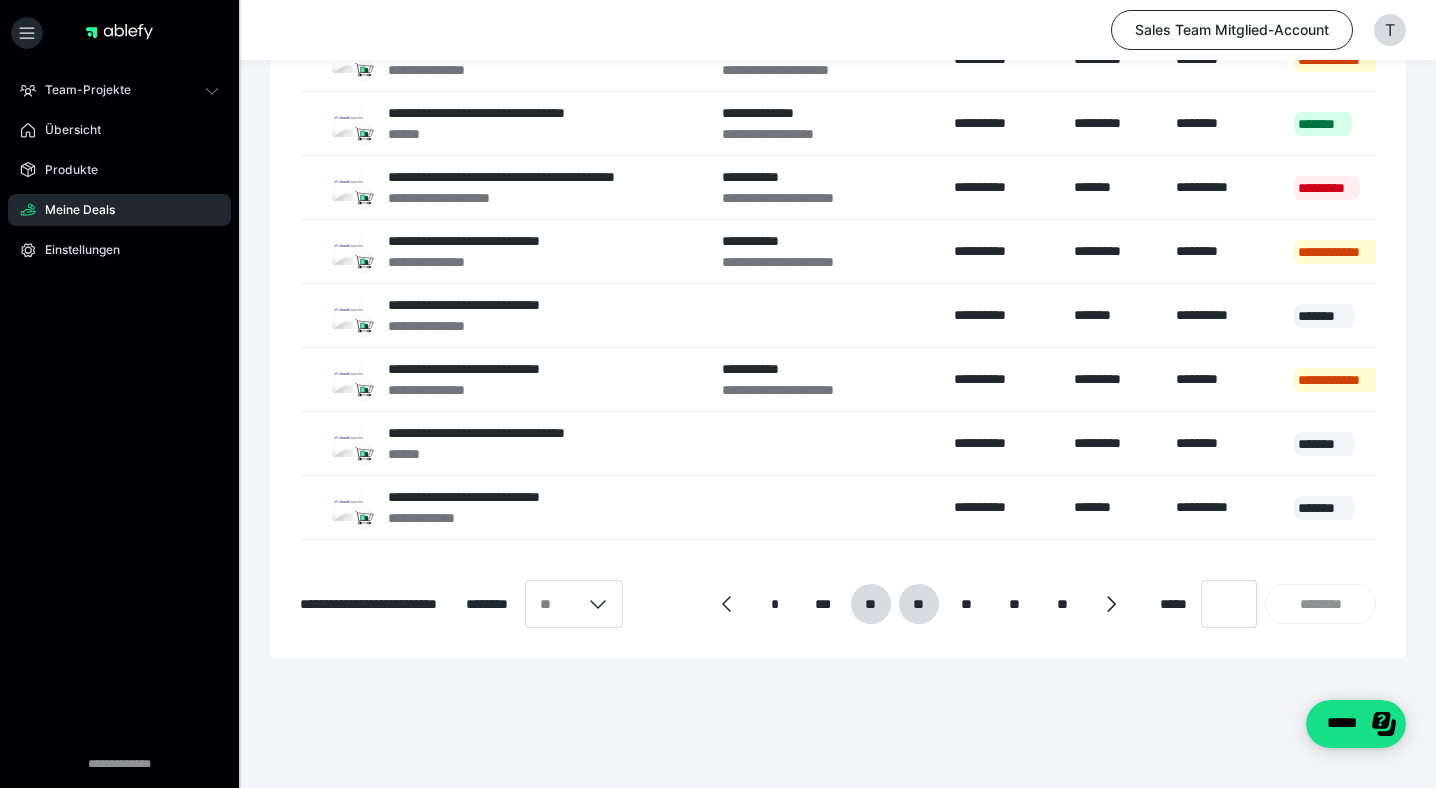 click on "* *** ** ** ** ** **" at bounding box center (919, 604) 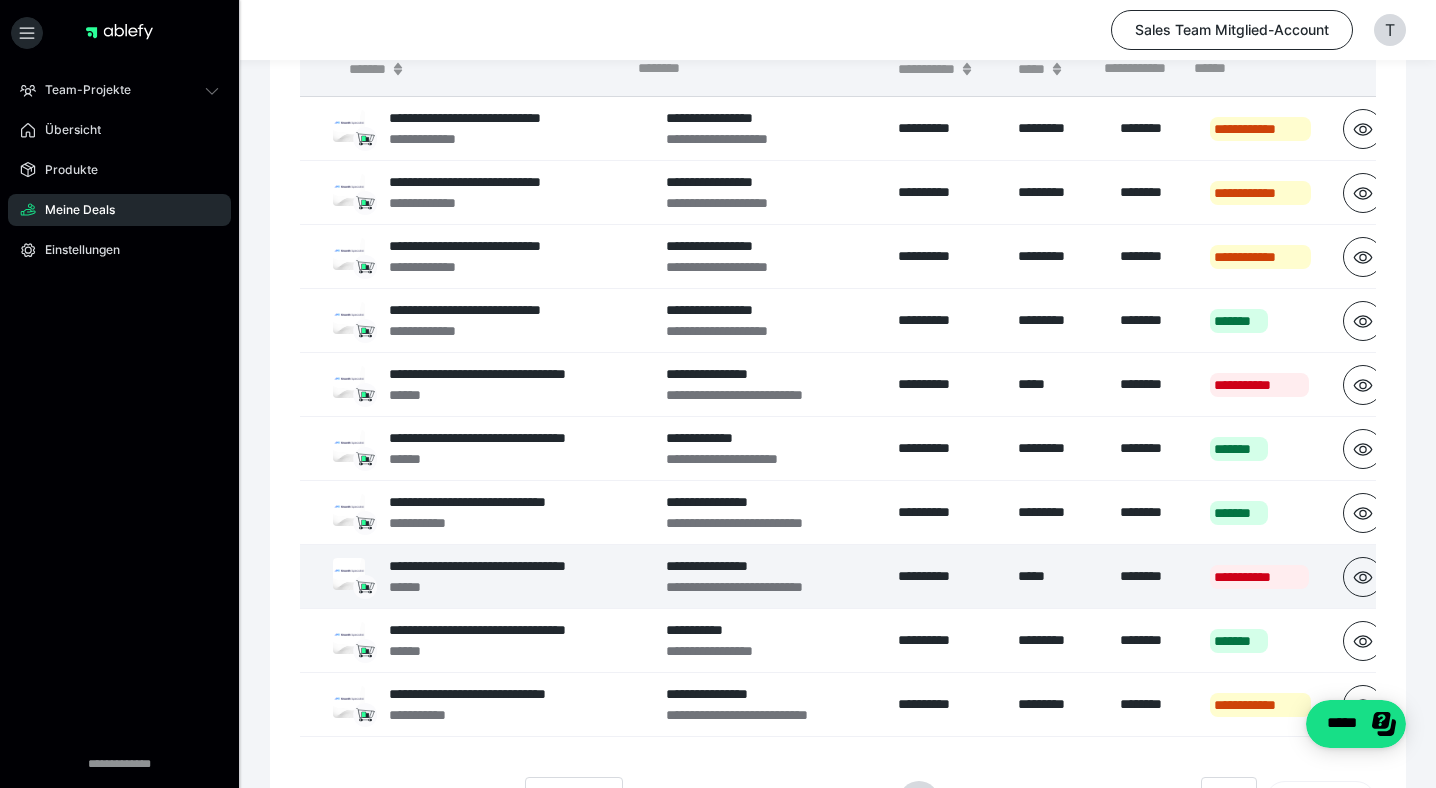 scroll, scrollTop: 401, scrollLeft: 0, axis: vertical 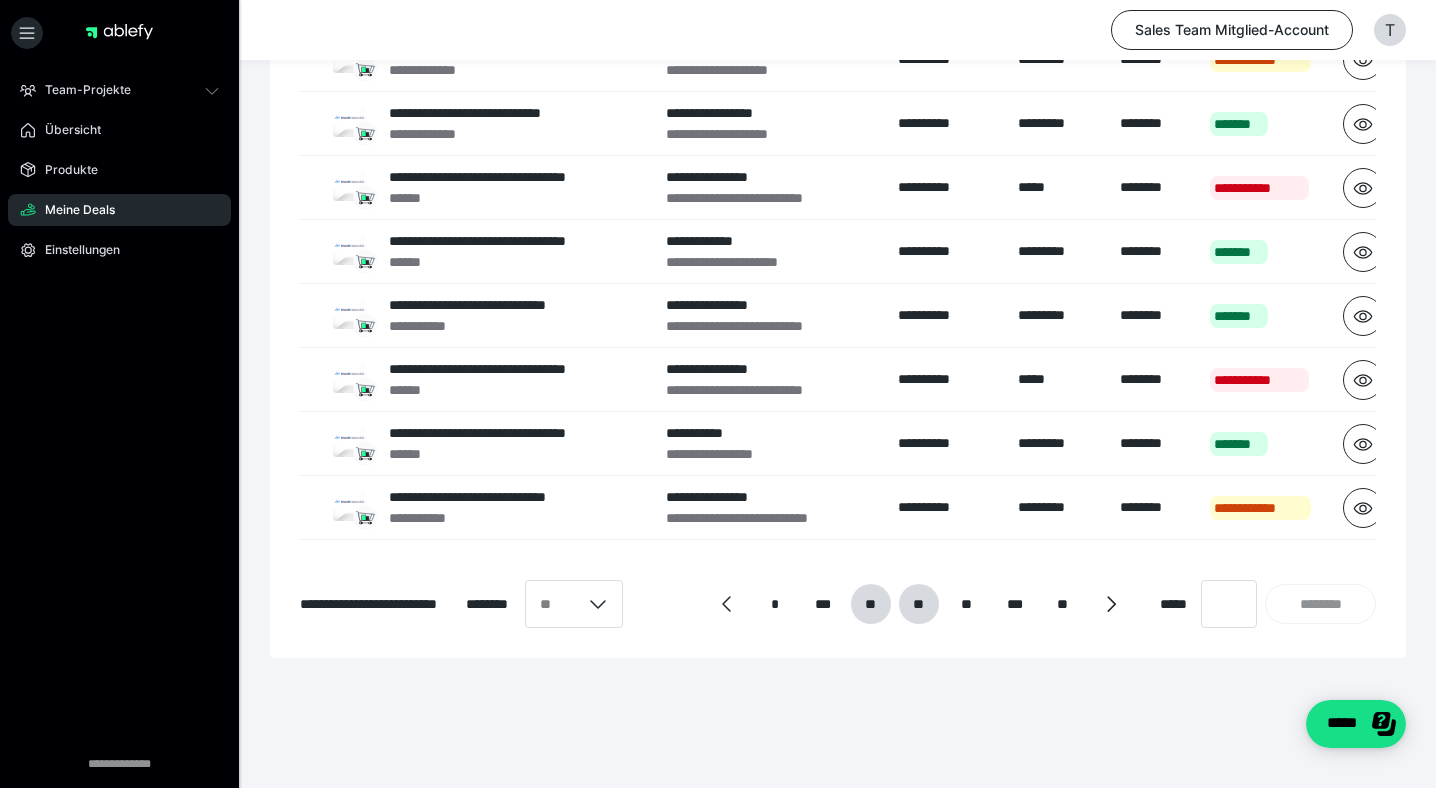click on "**" at bounding box center (870, 604) 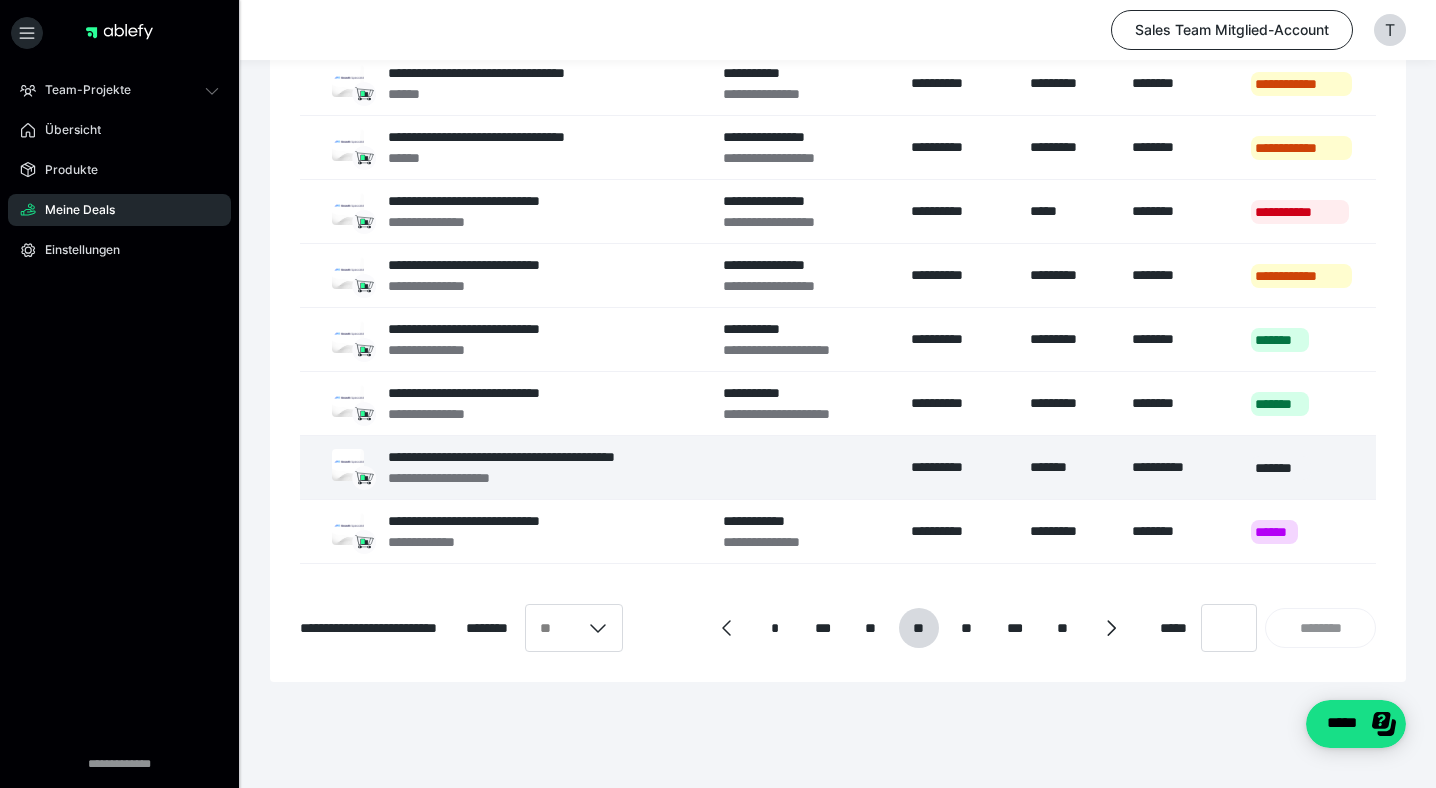 scroll, scrollTop: 401, scrollLeft: 0, axis: vertical 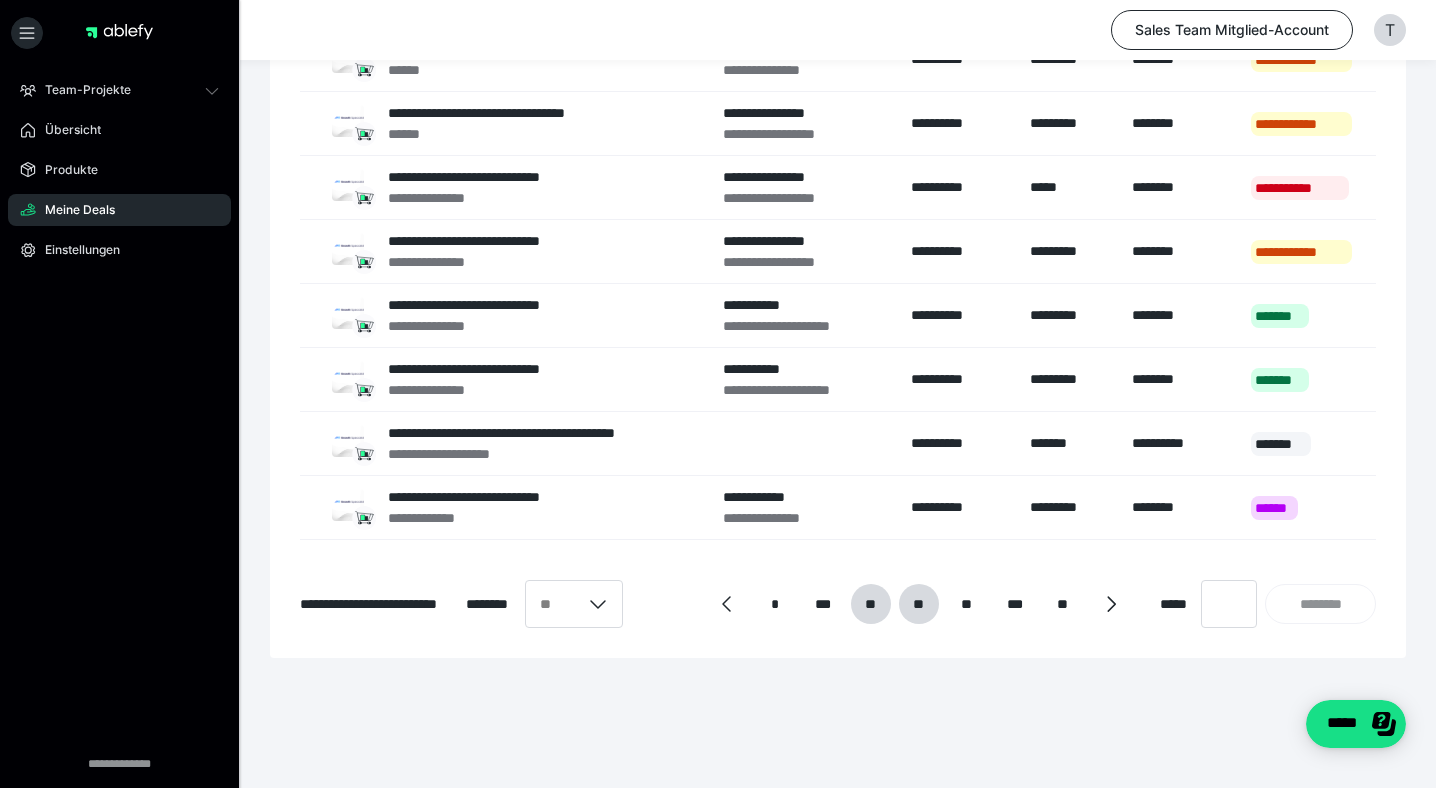 click on "**" at bounding box center (870, 604) 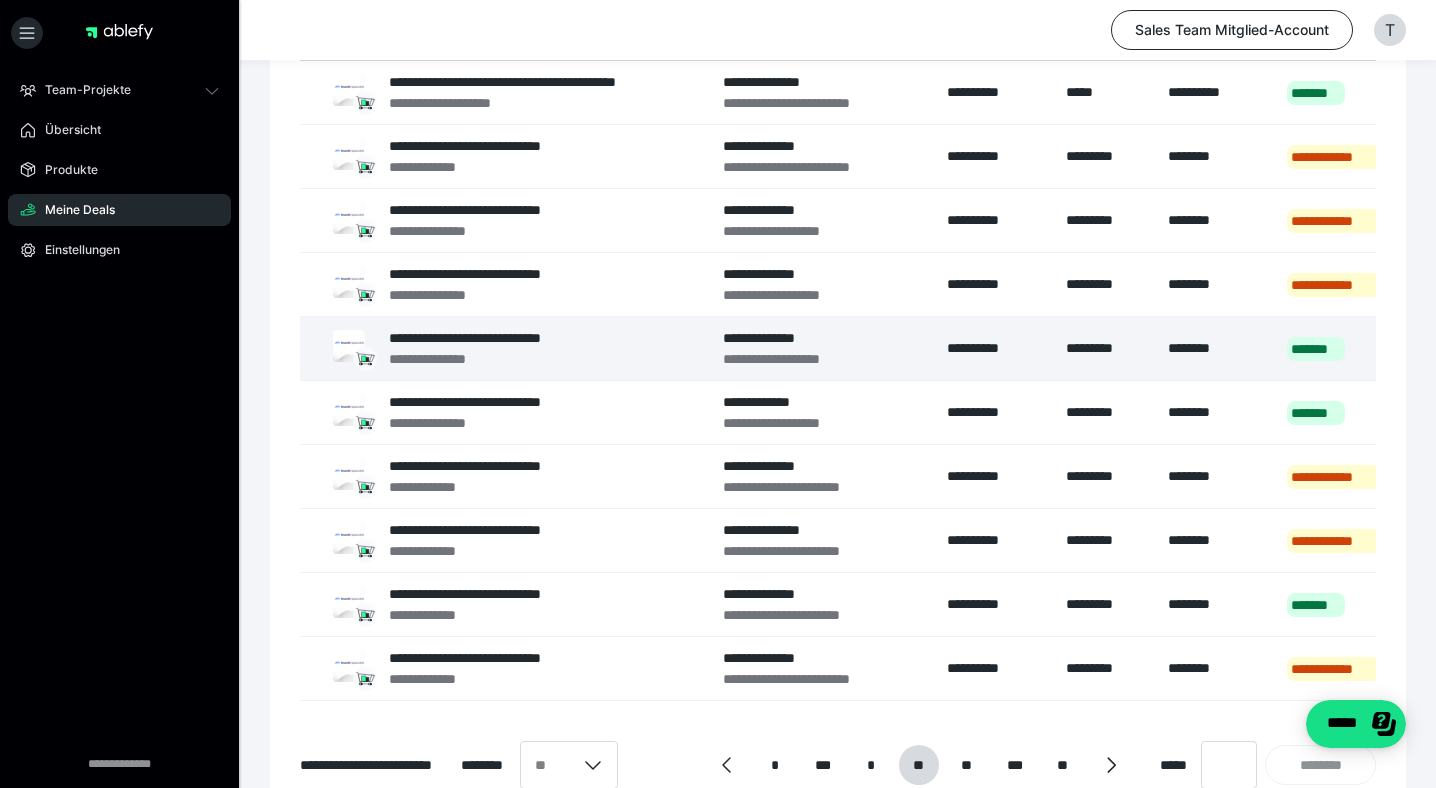 scroll, scrollTop: 401, scrollLeft: 0, axis: vertical 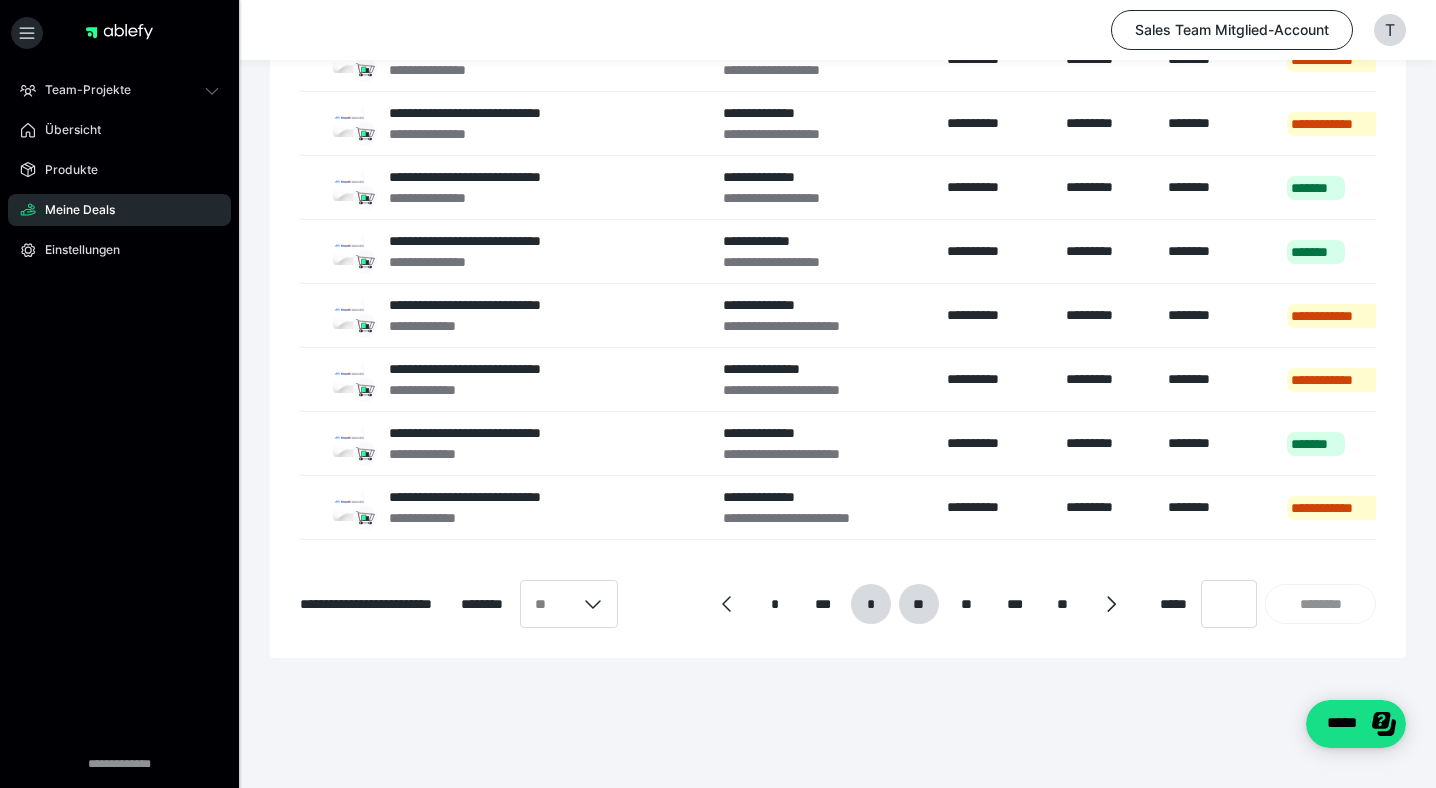 click on "*" at bounding box center (870, 604) 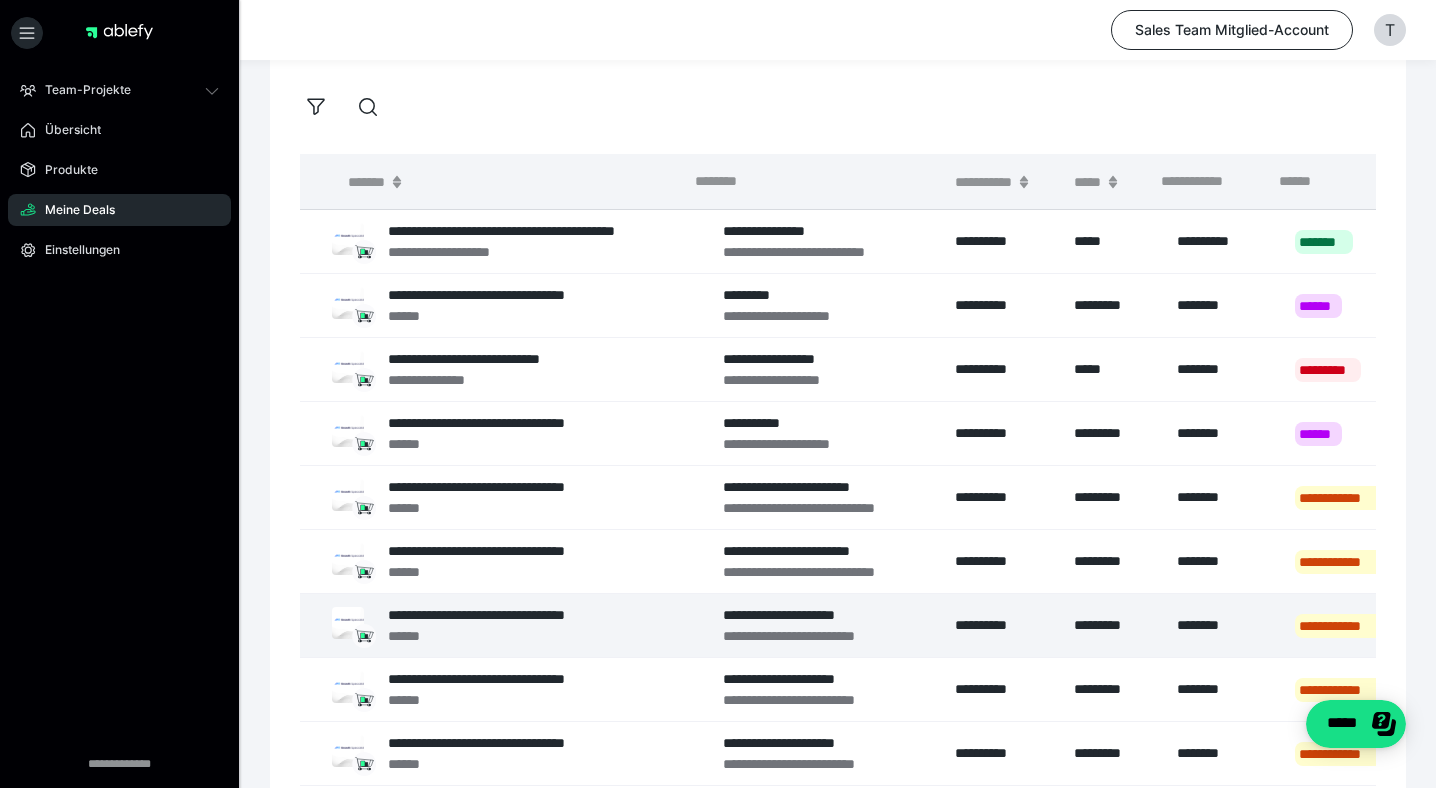 scroll, scrollTop: 95, scrollLeft: 0, axis: vertical 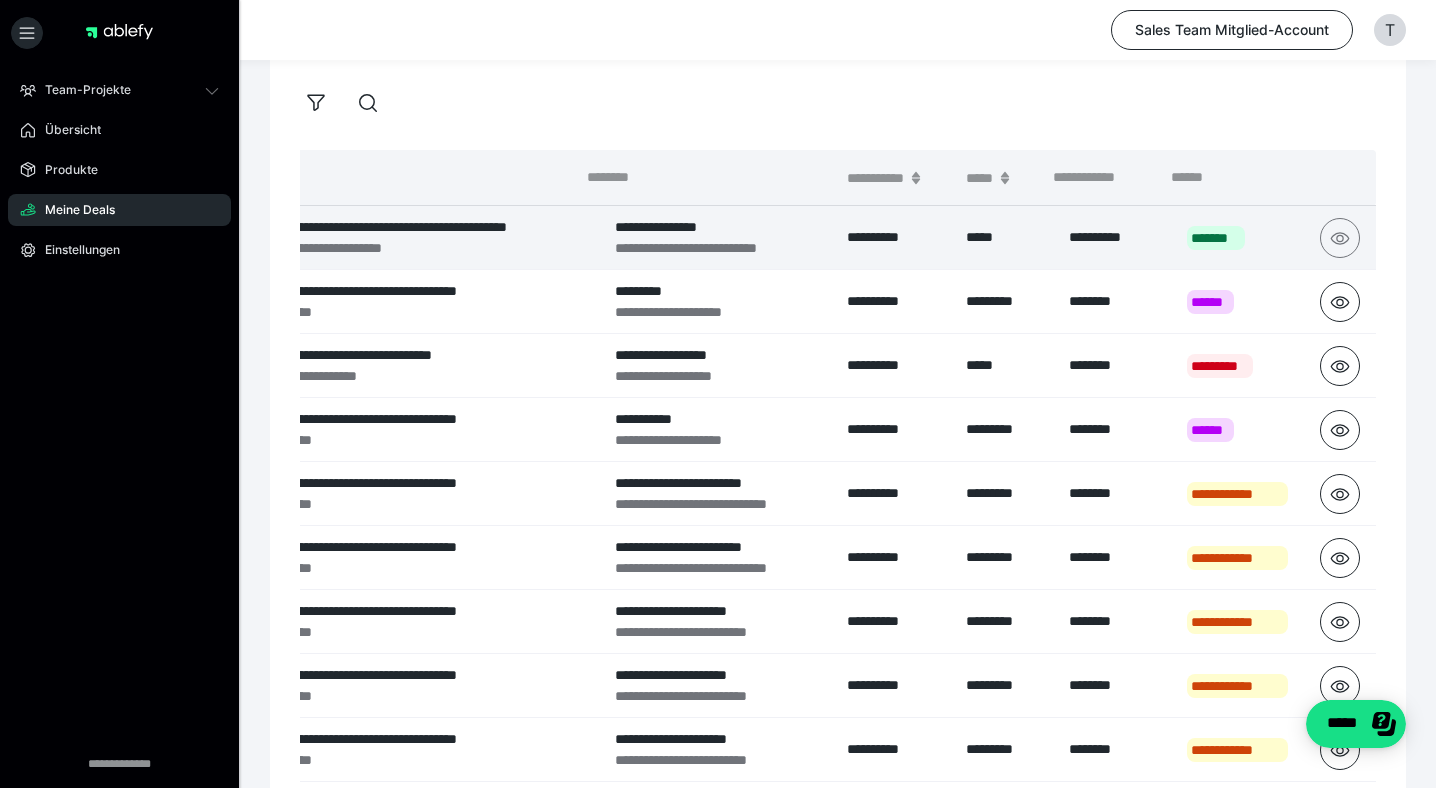 click 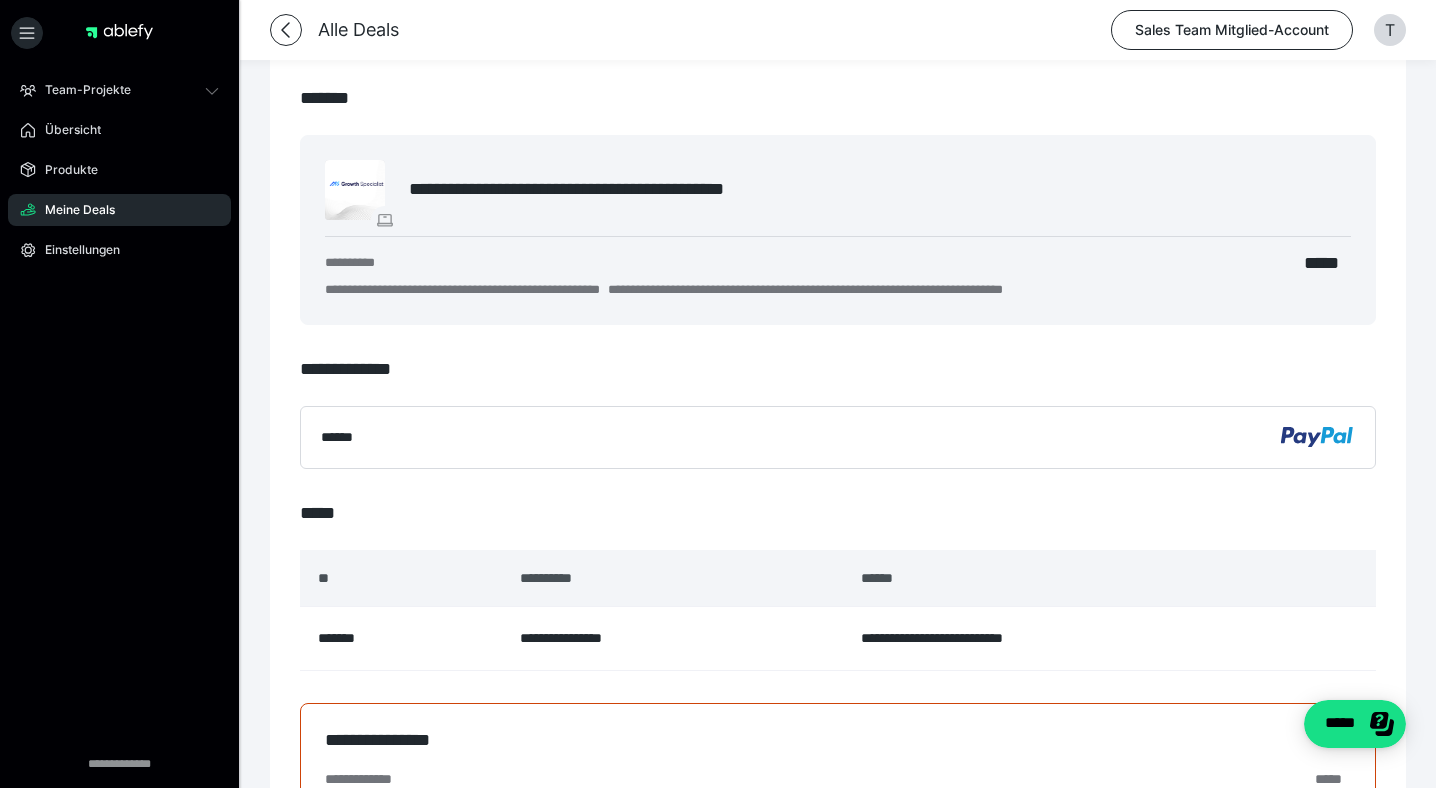 scroll, scrollTop: 213, scrollLeft: 0, axis: vertical 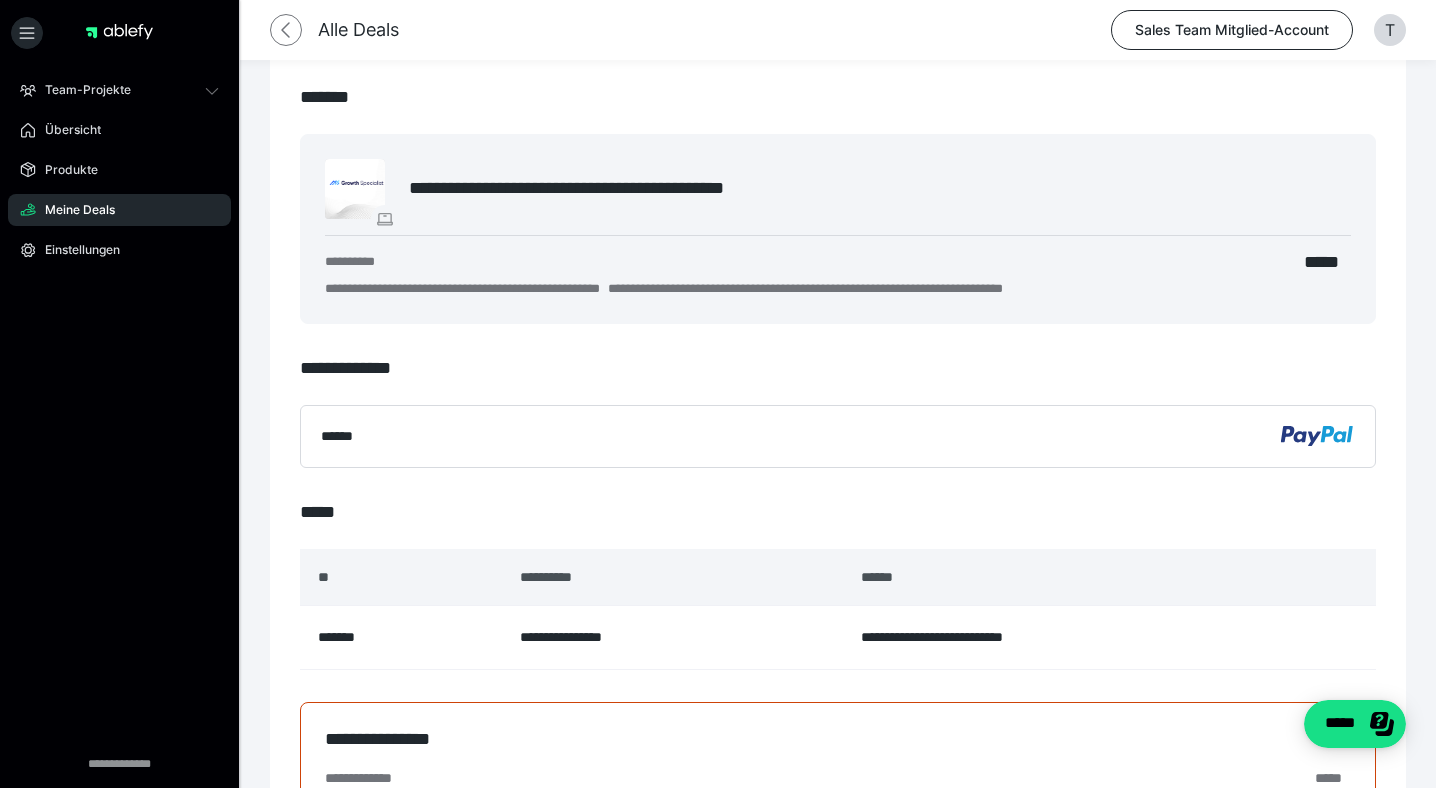 click at bounding box center [286, 30] 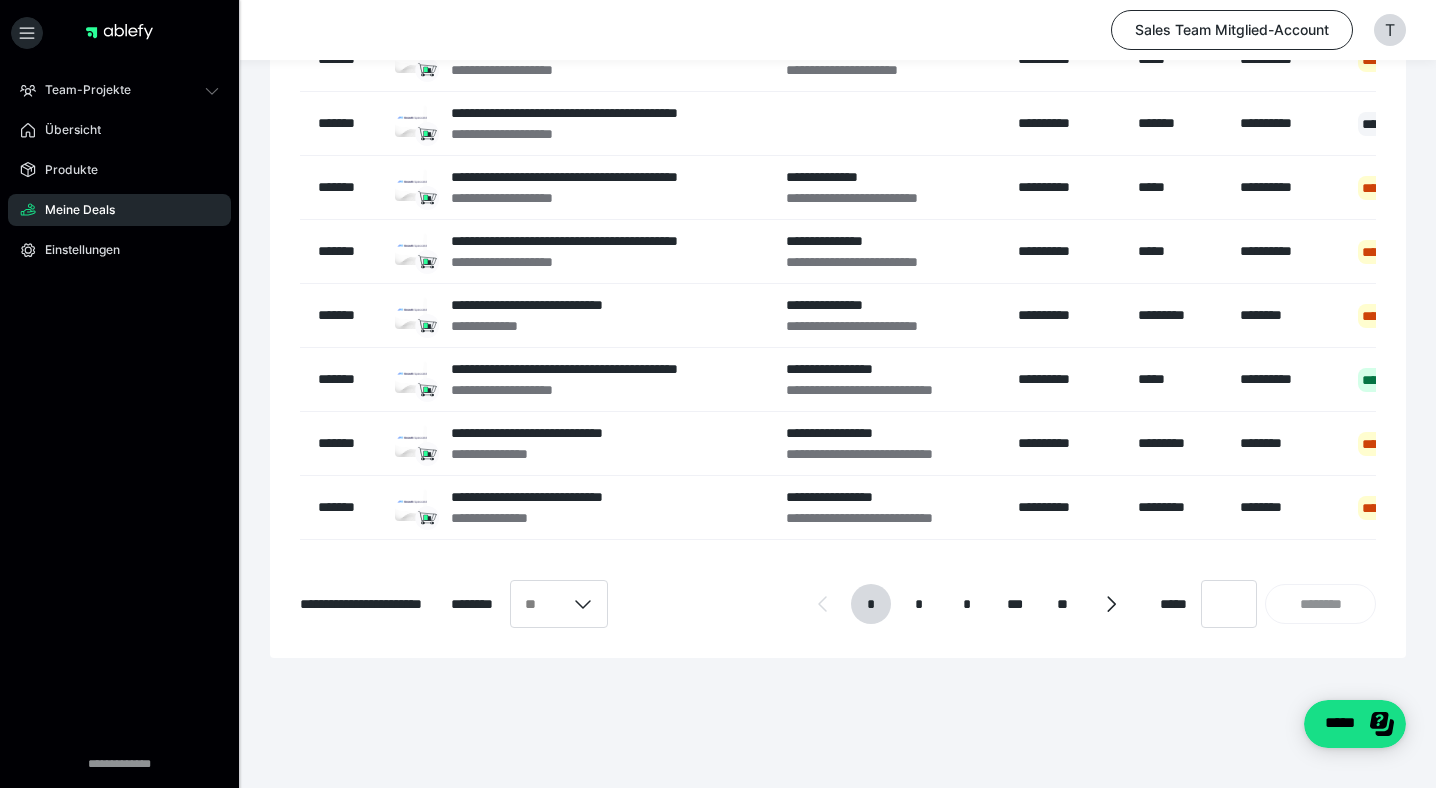 scroll, scrollTop: 0, scrollLeft: 0, axis: both 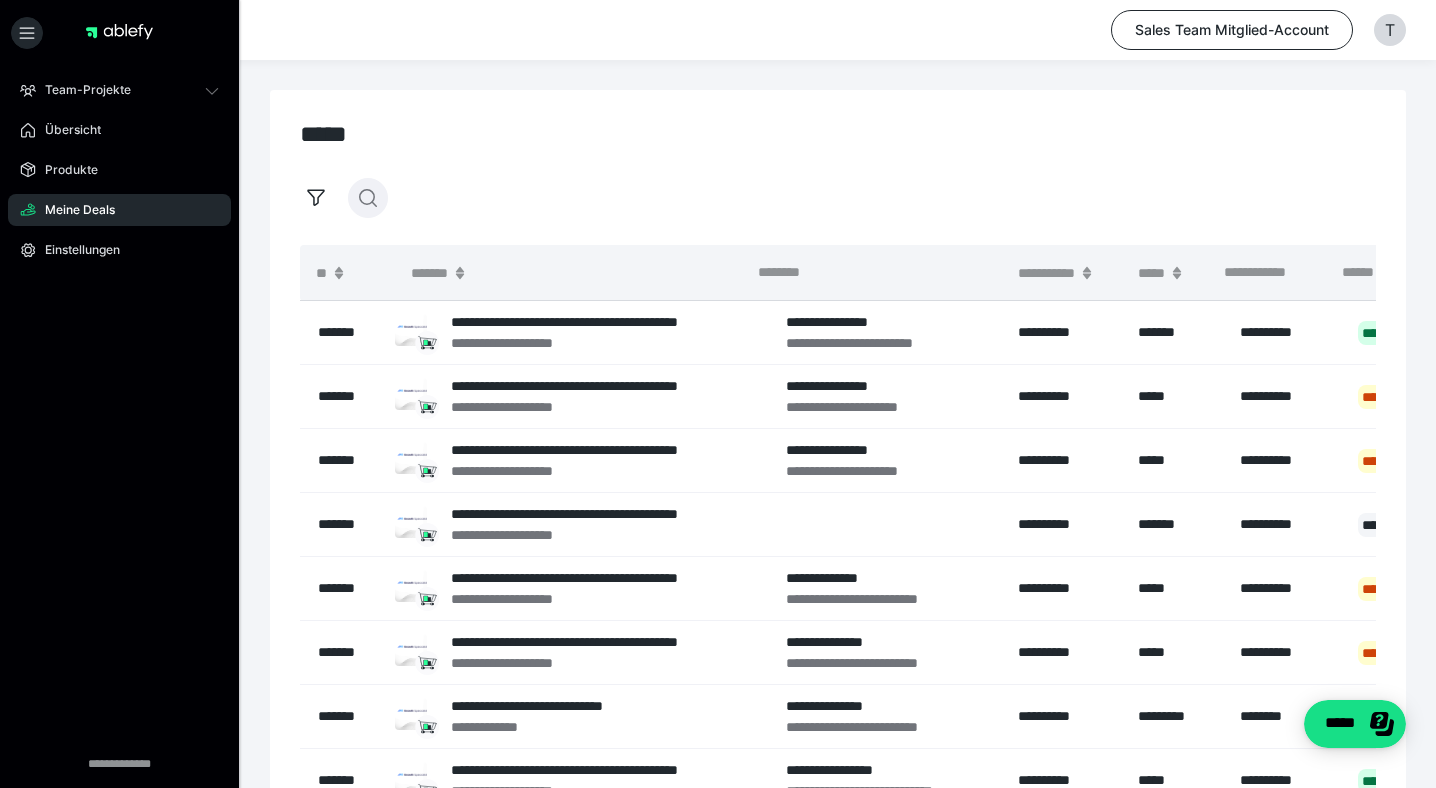 click at bounding box center [368, 198] 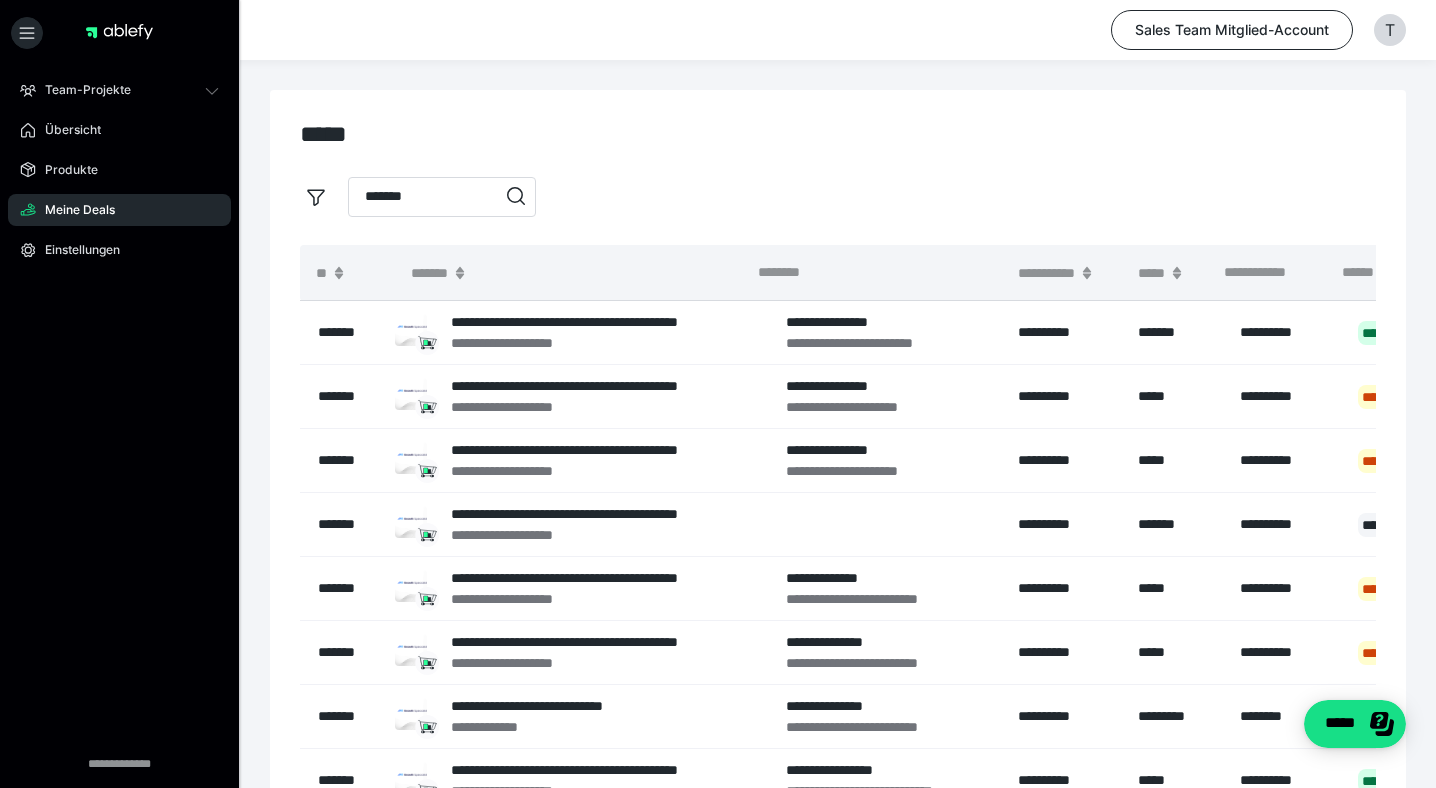 type on "*******" 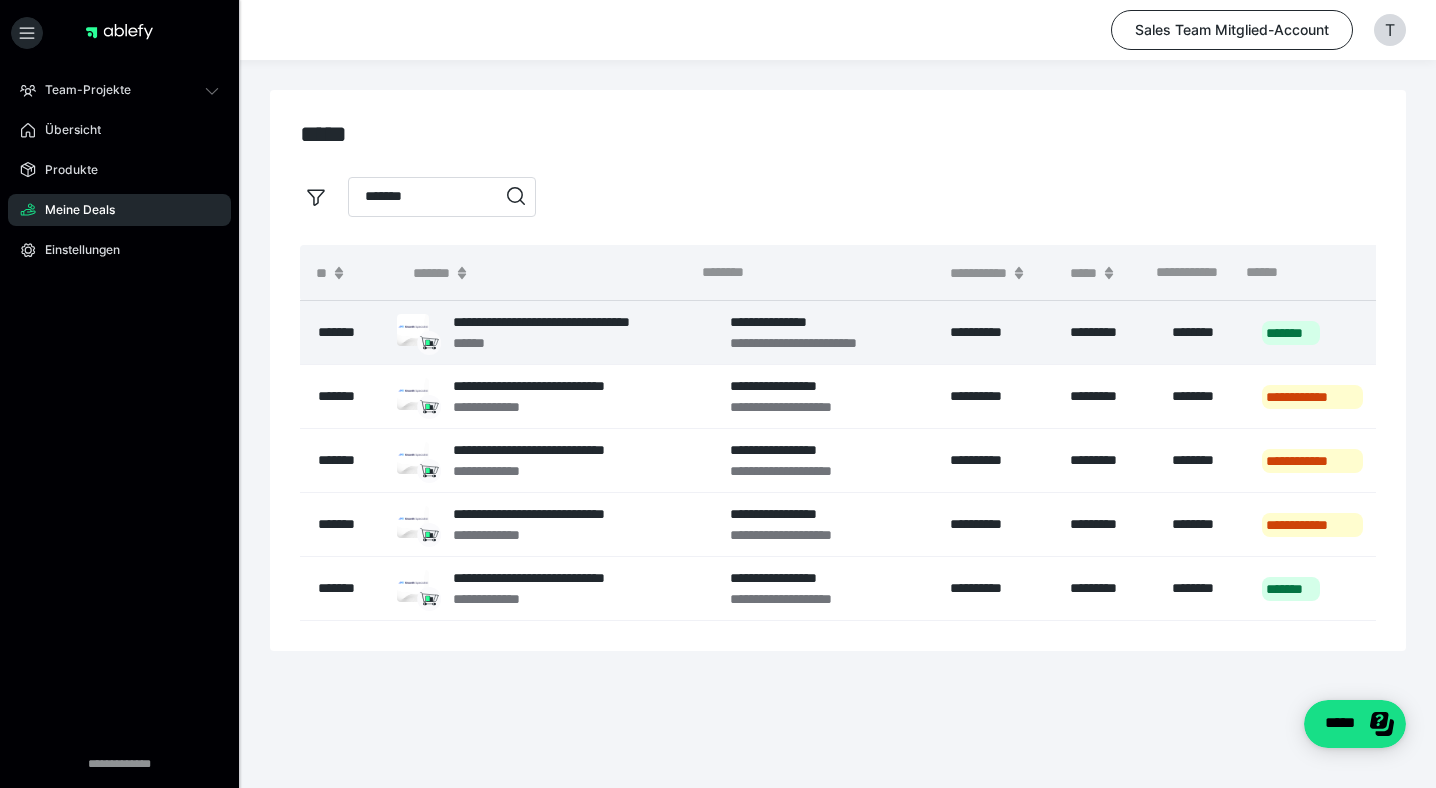 click on "**********" at bounding box center [824, 322] 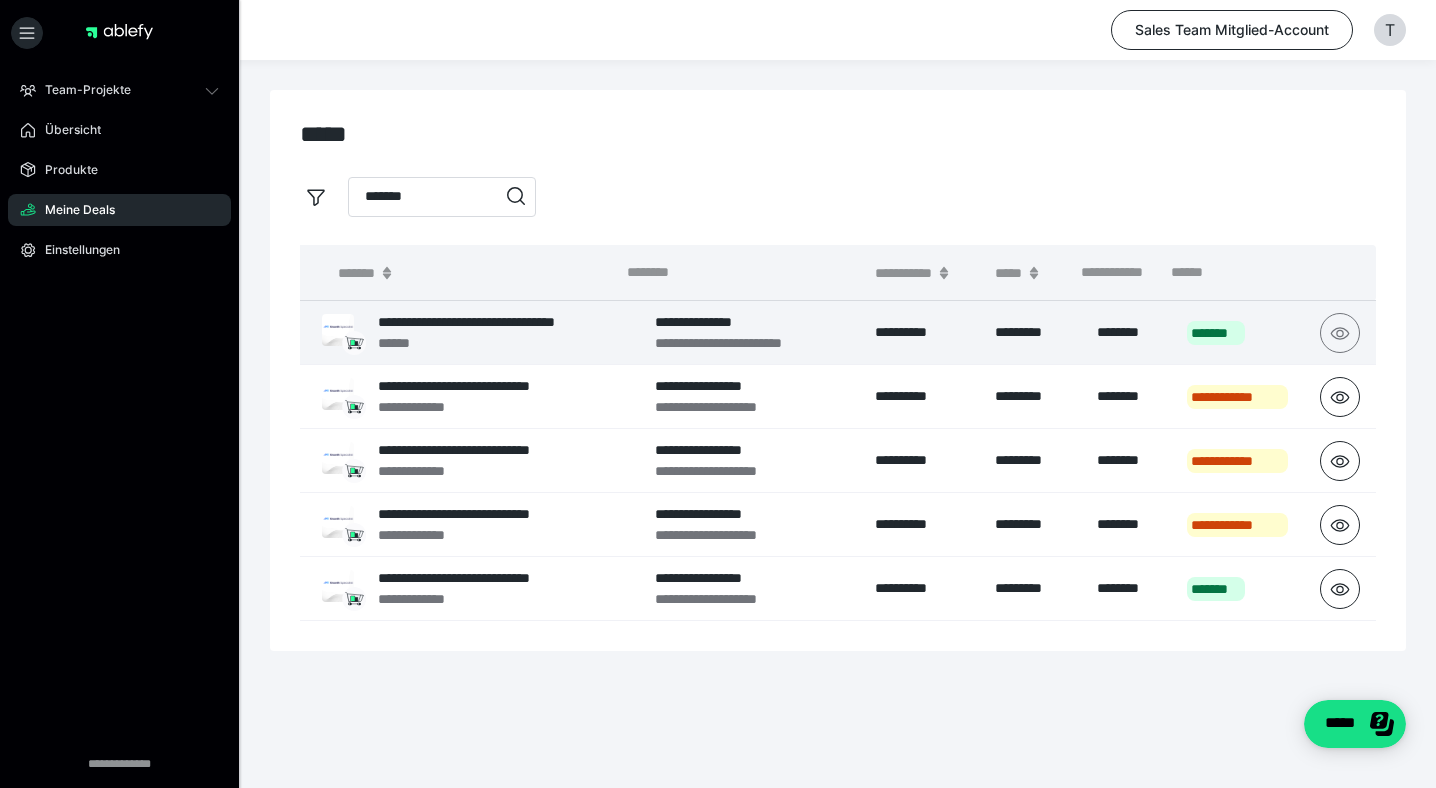 click 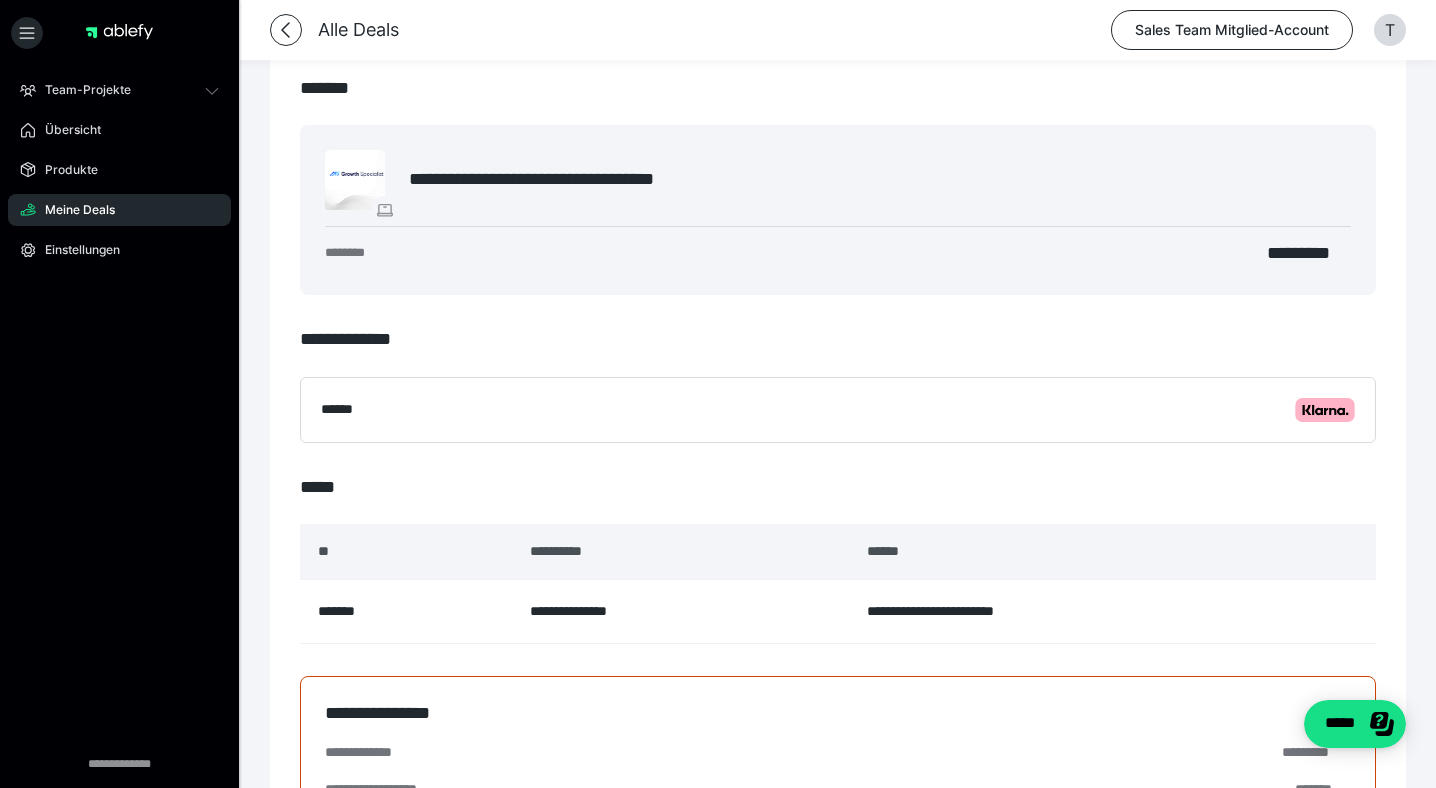 scroll, scrollTop: 0, scrollLeft: 0, axis: both 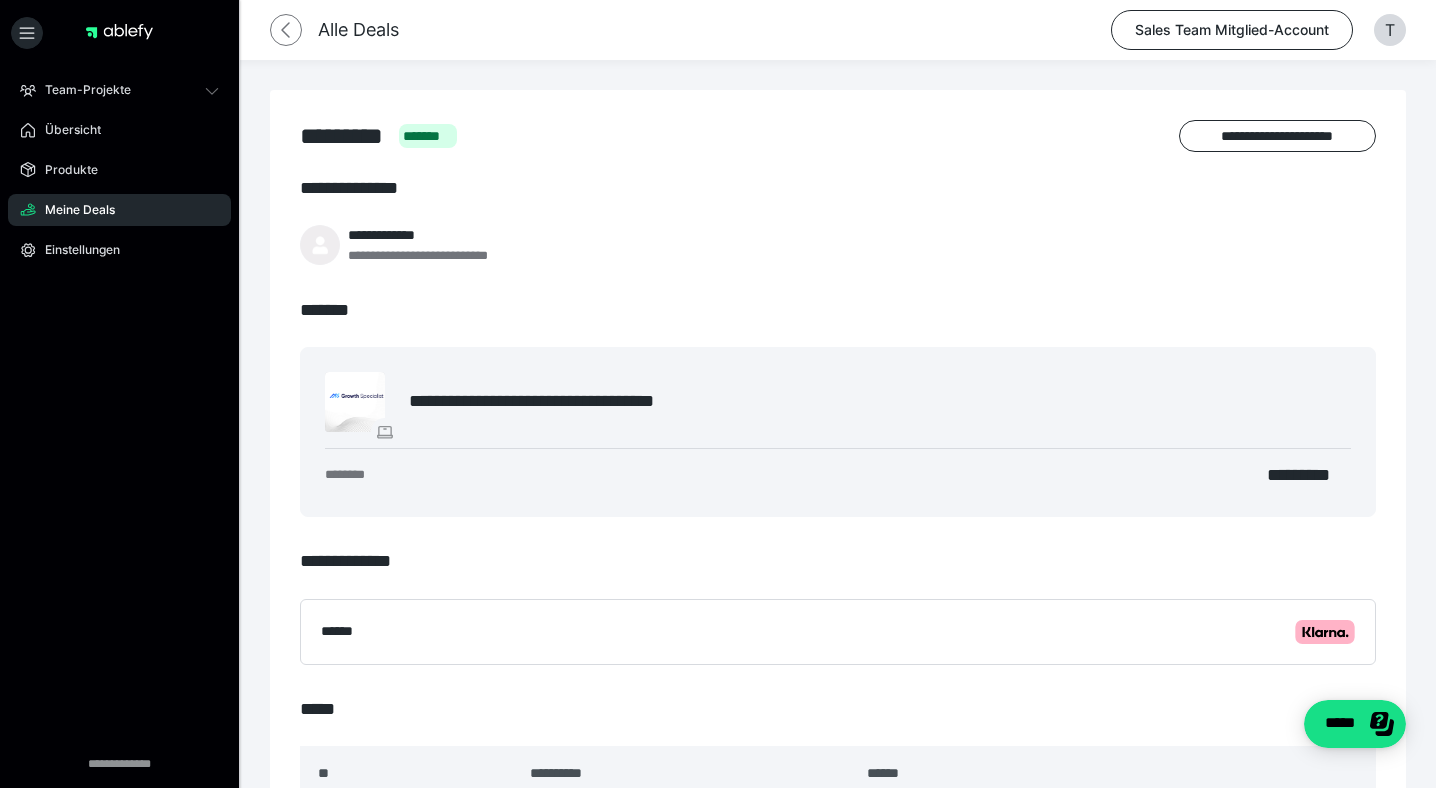 click at bounding box center [286, 30] 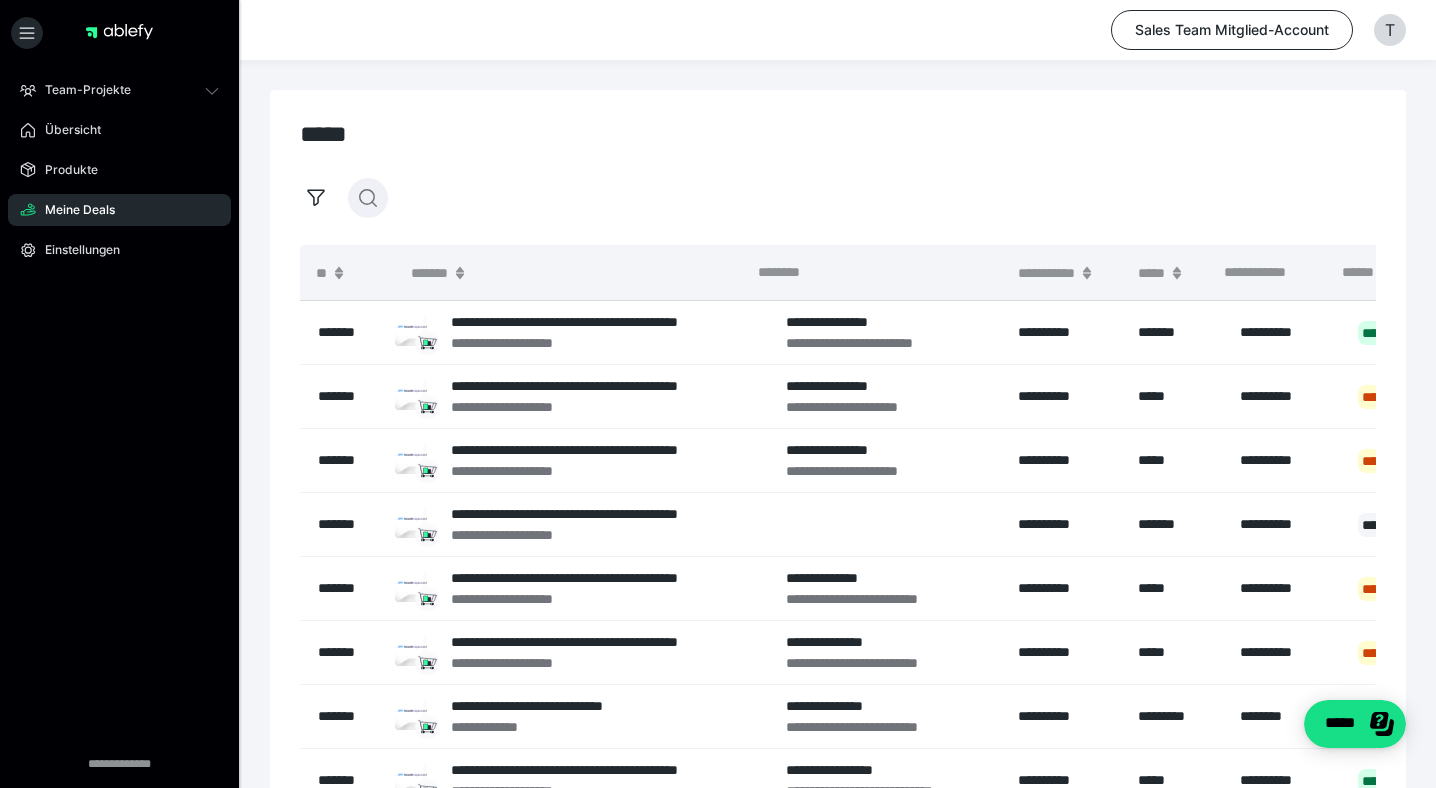 click 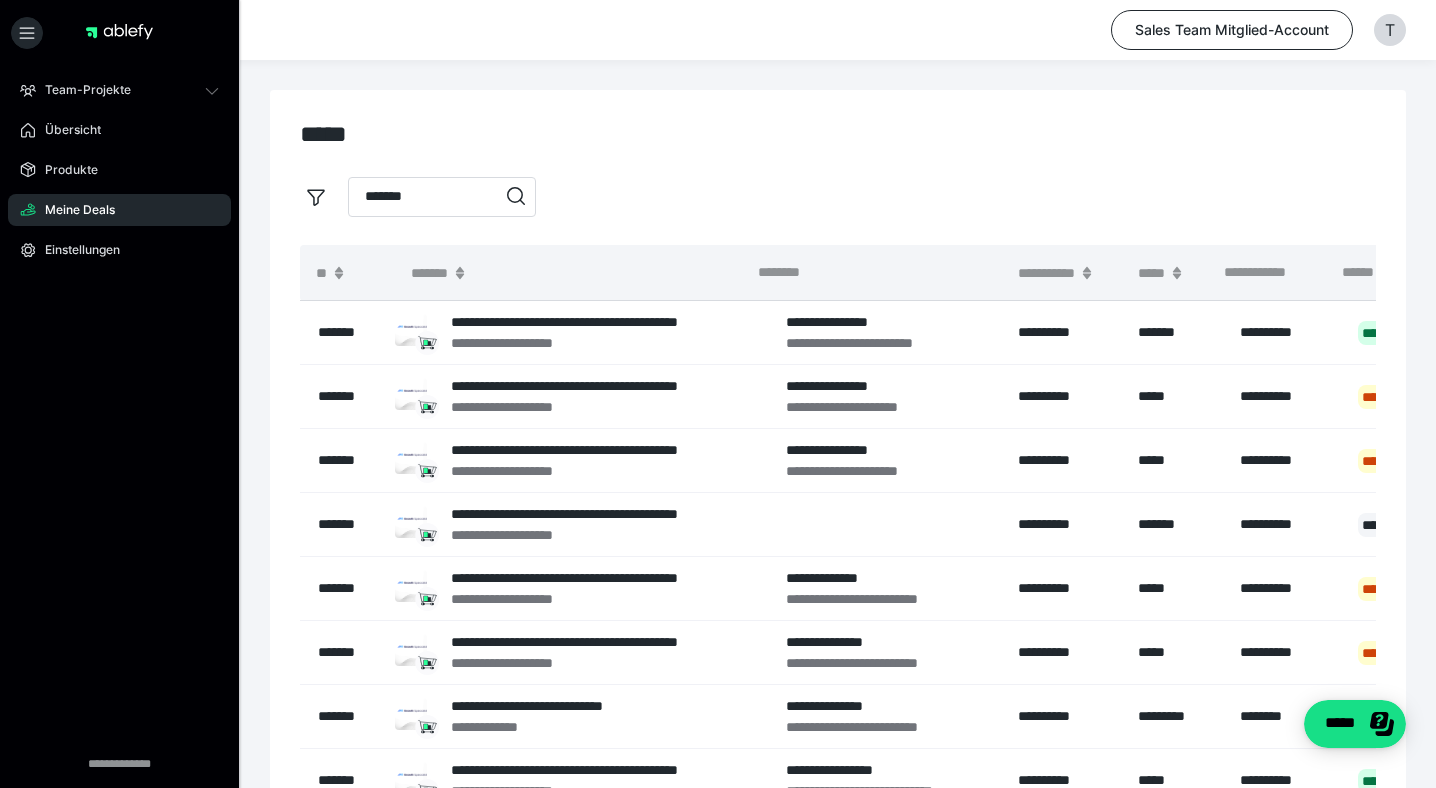 type on "*******" 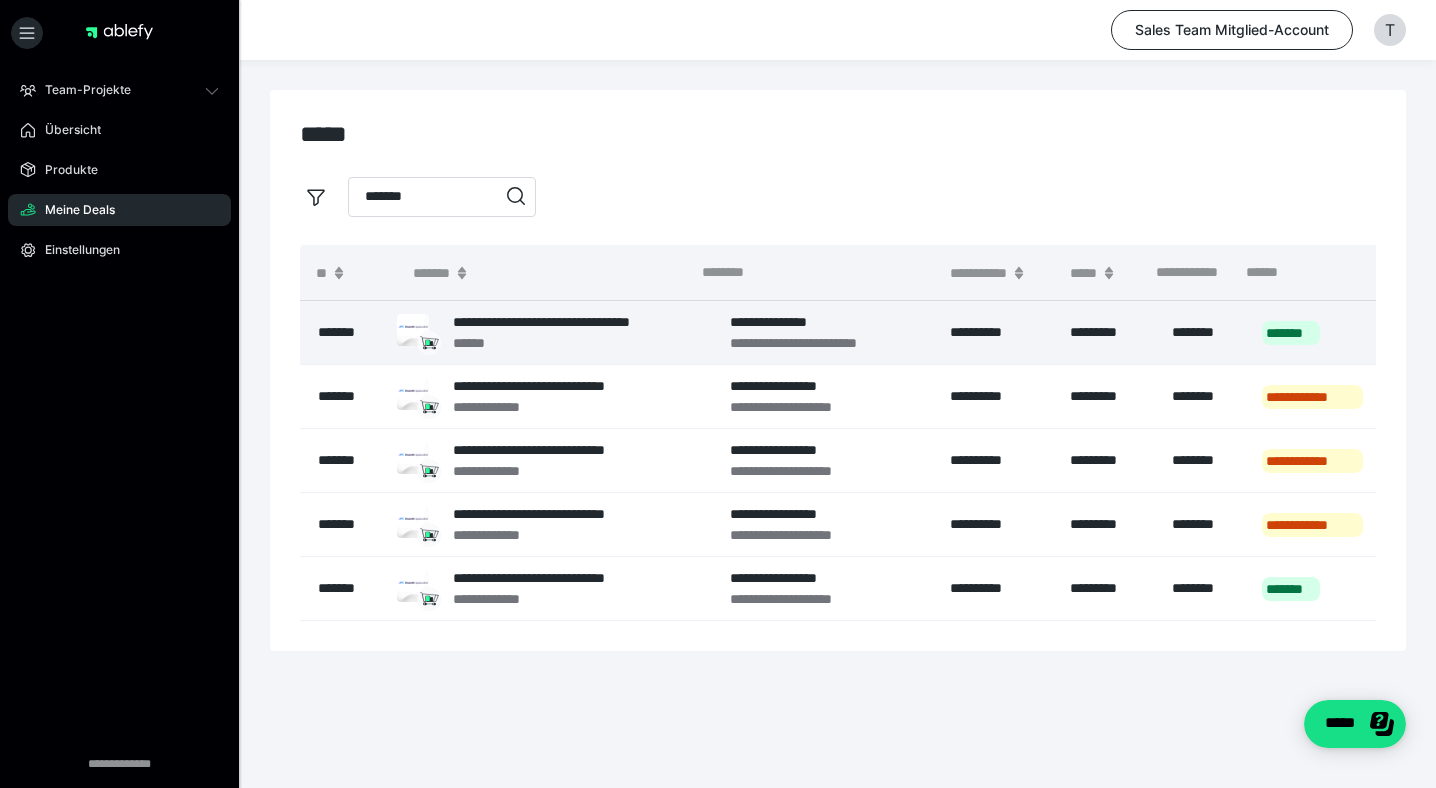 scroll, scrollTop: 0, scrollLeft: 75, axis: horizontal 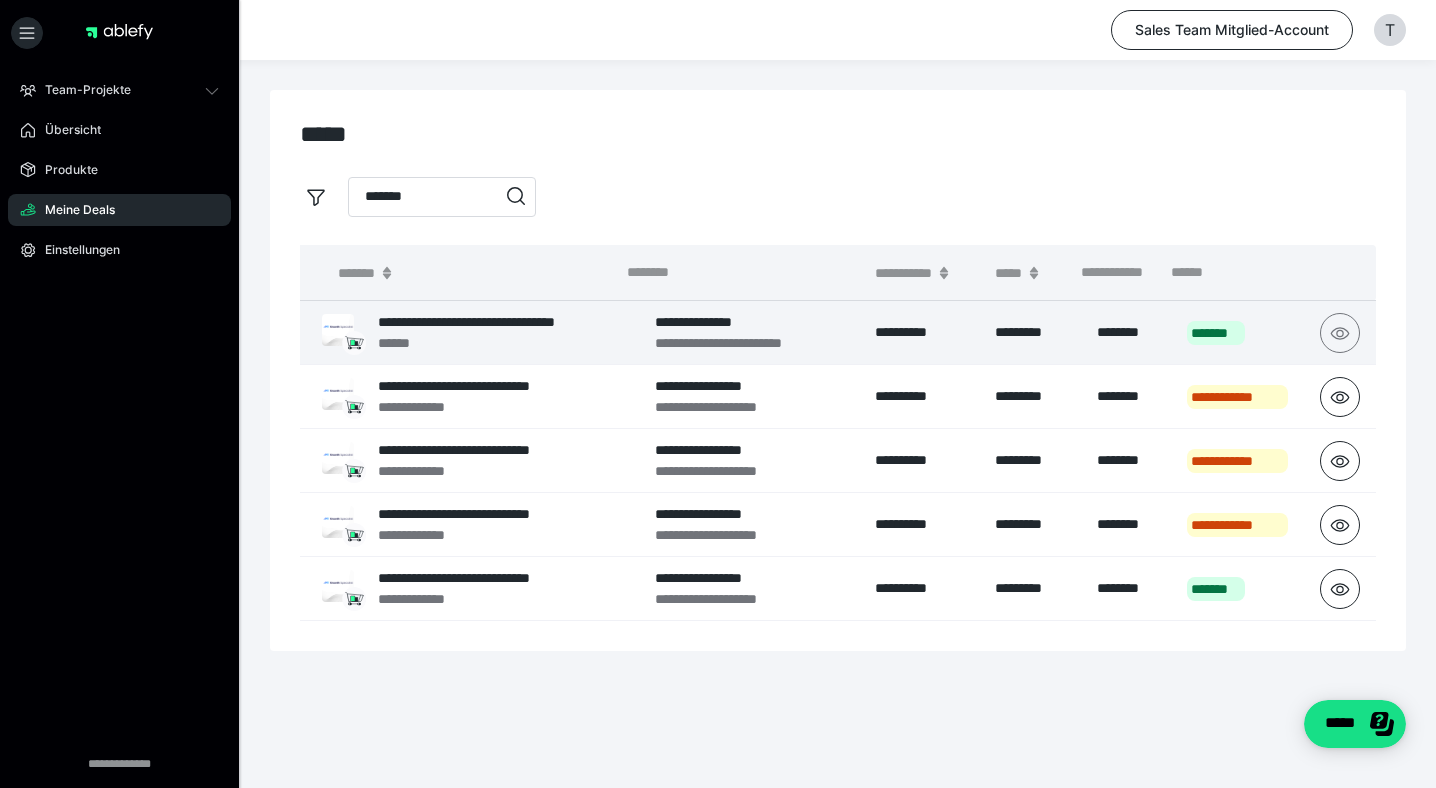 click 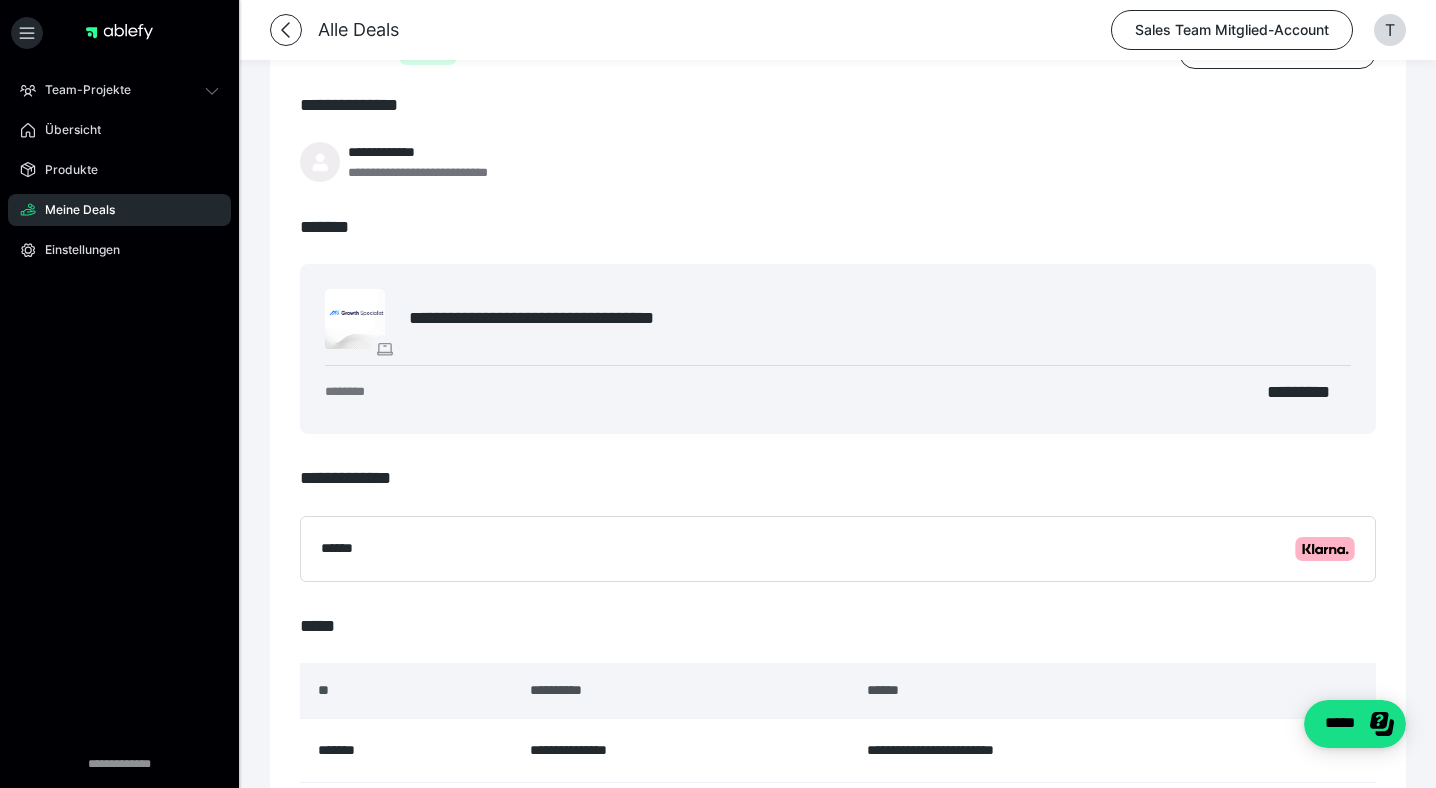 scroll, scrollTop: 0, scrollLeft: 0, axis: both 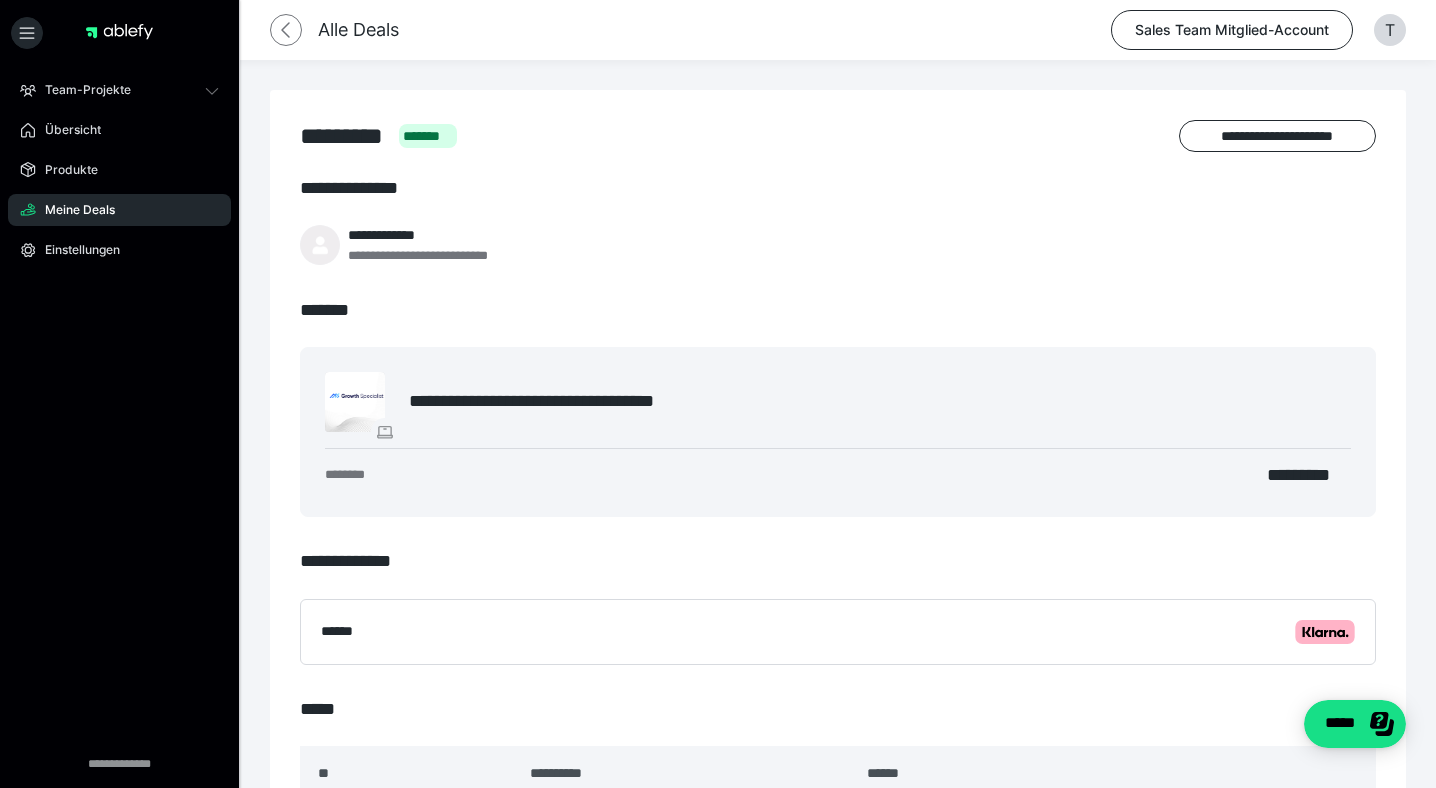 click 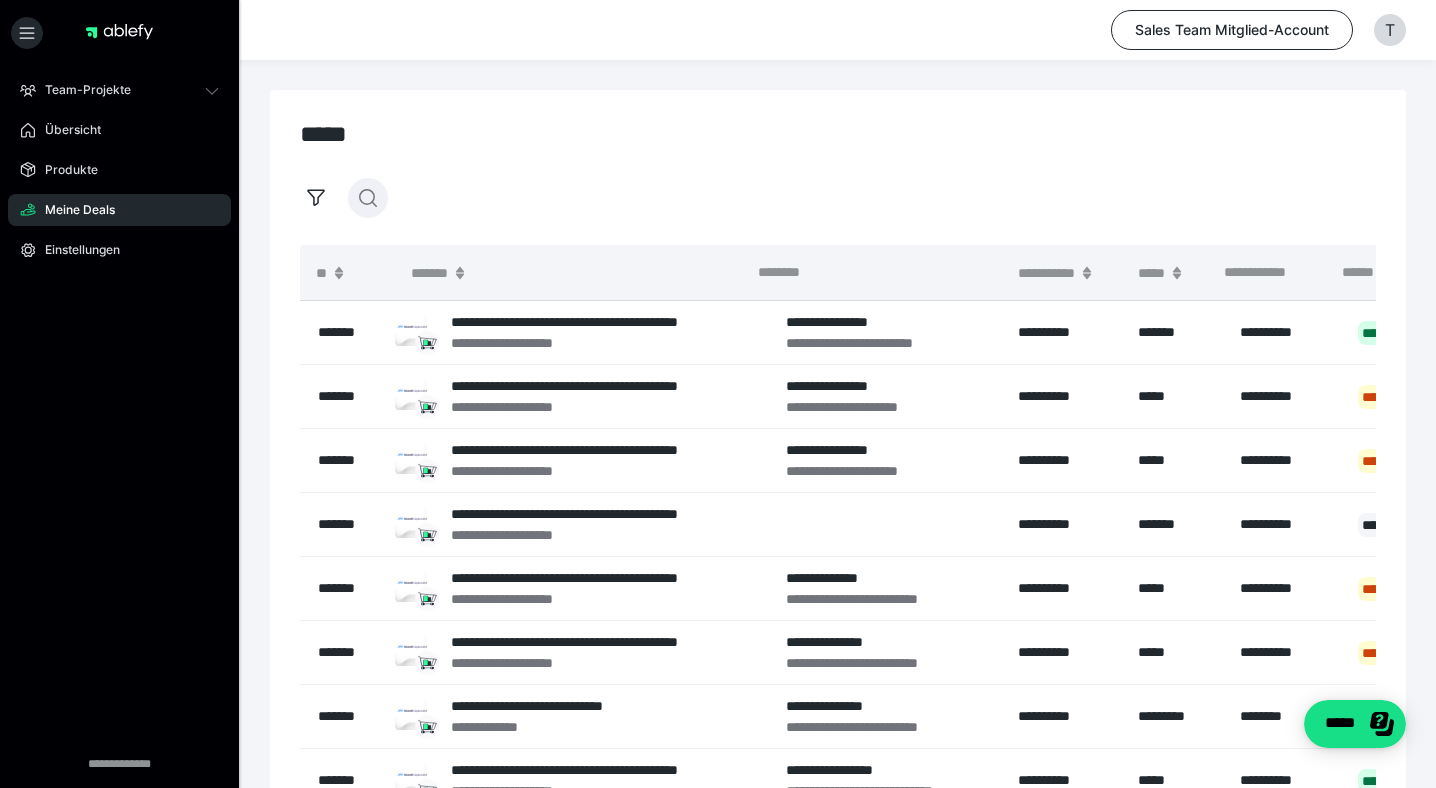click 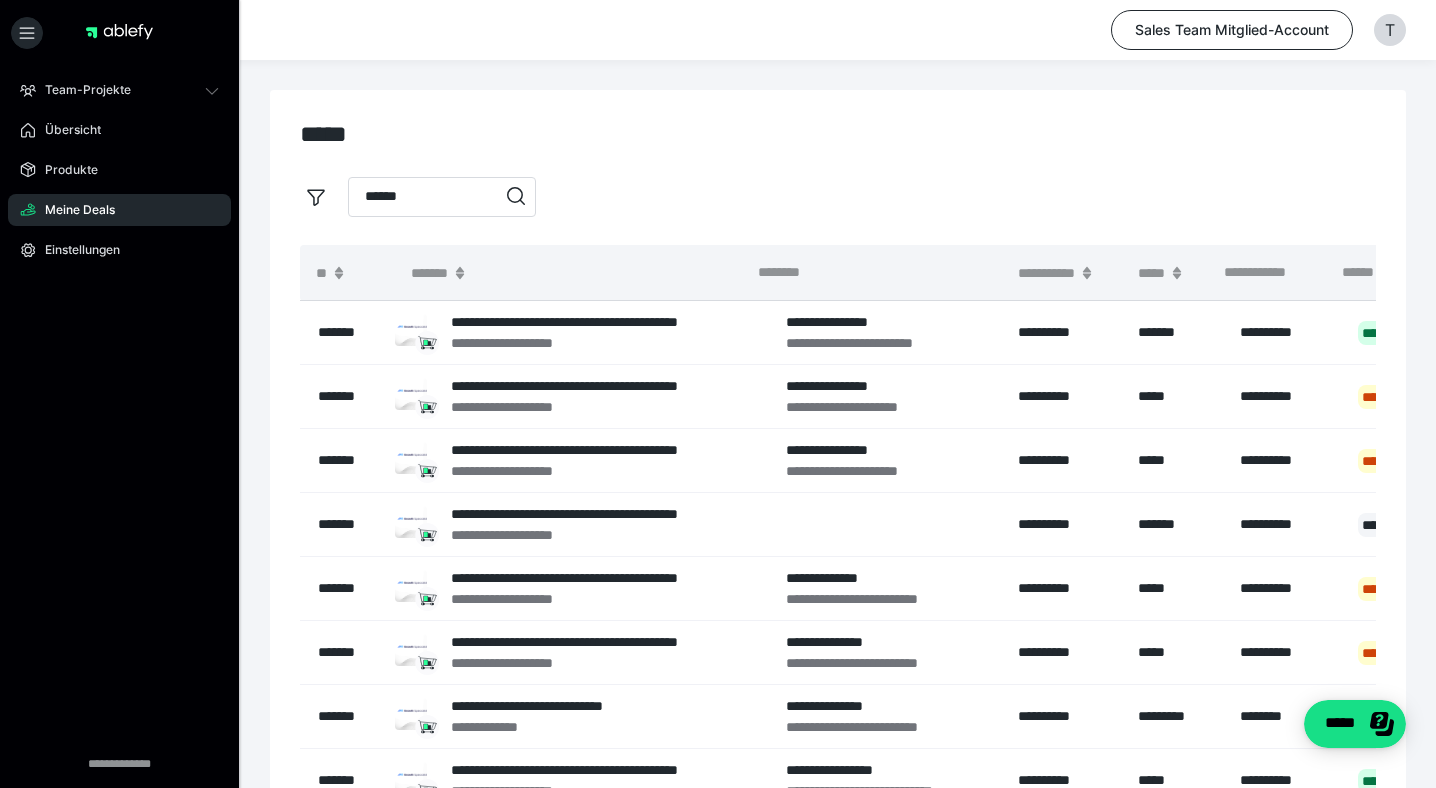 type on "******" 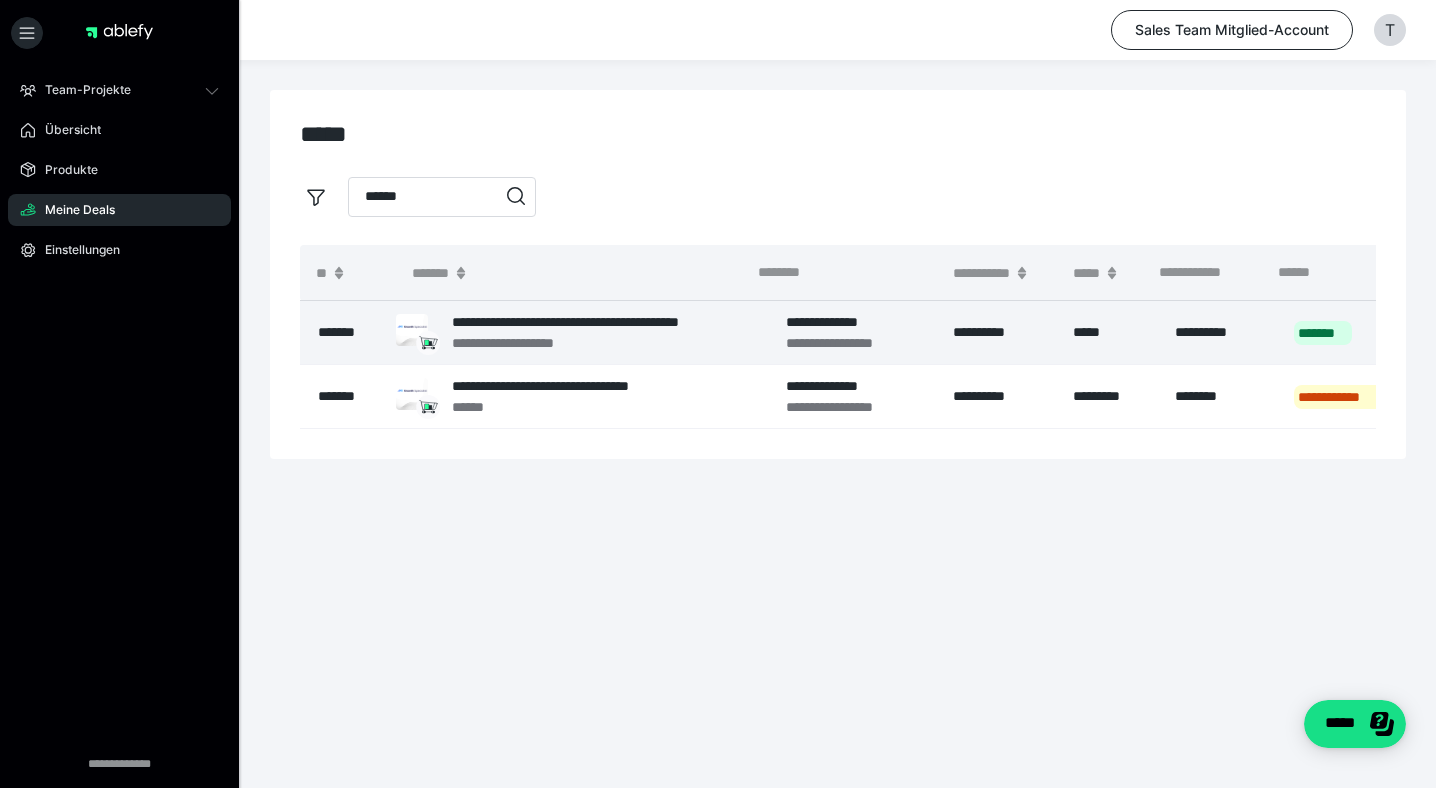 scroll, scrollTop: 0, scrollLeft: 107, axis: horizontal 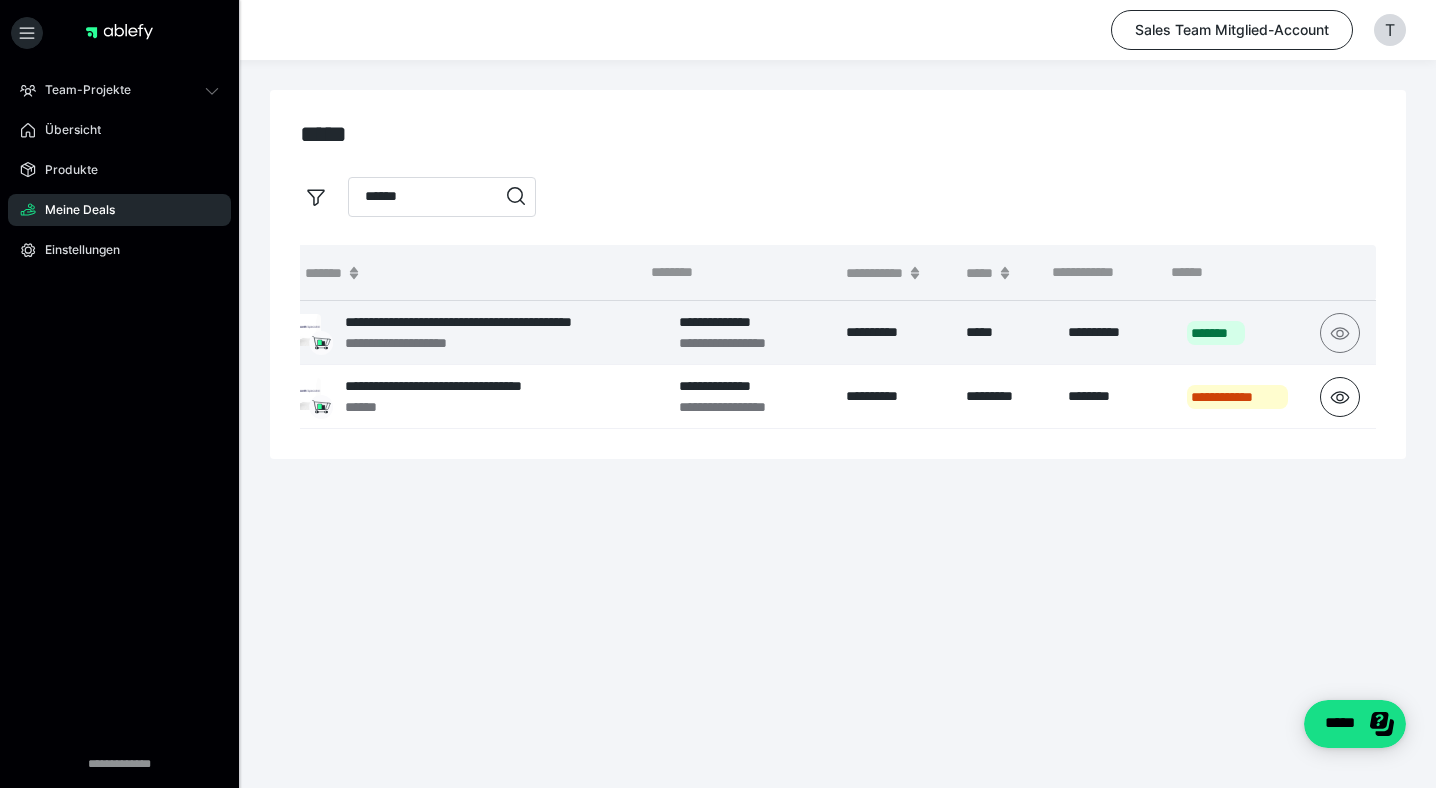 click 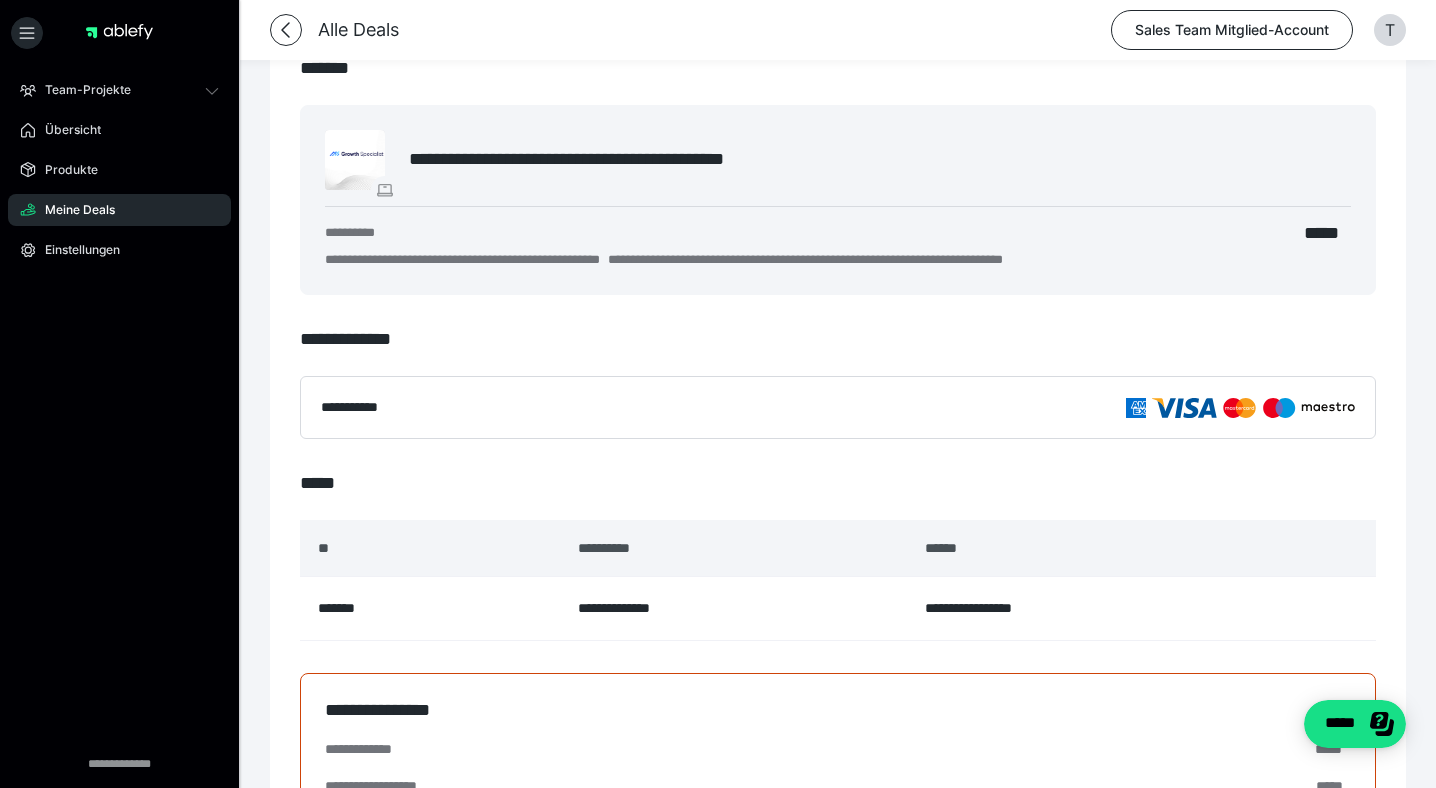 scroll, scrollTop: 244, scrollLeft: 0, axis: vertical 